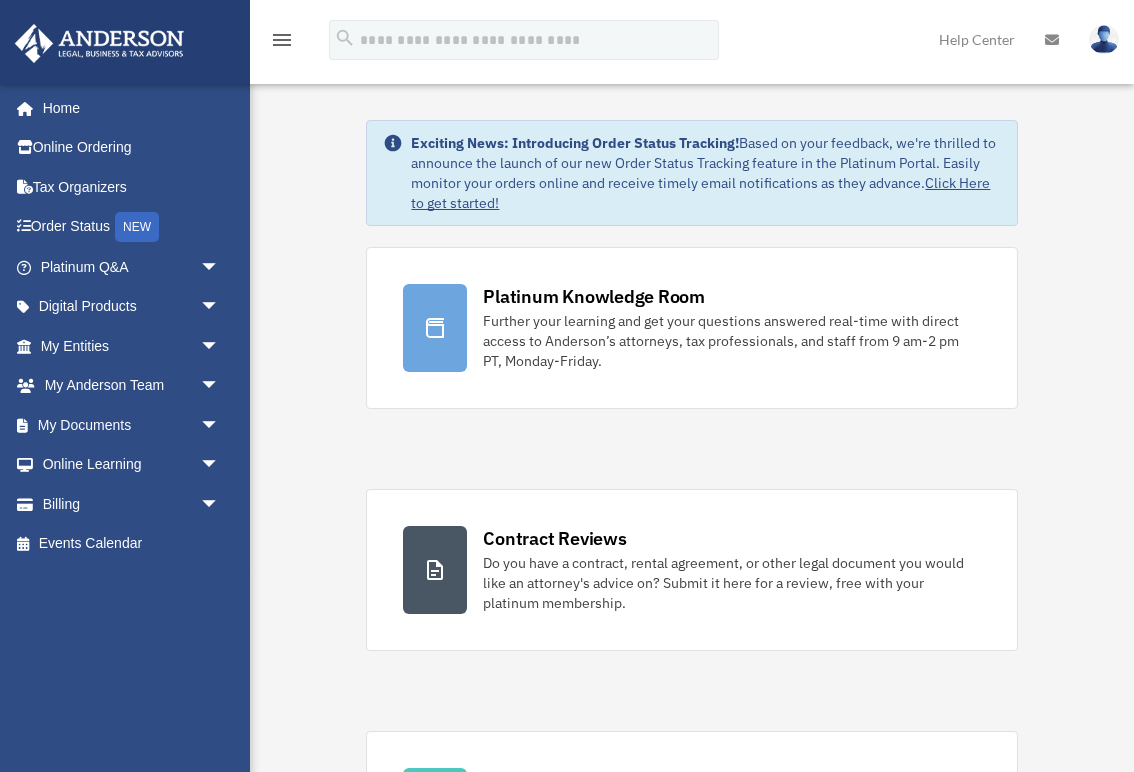 scroll, scrollTop: 0, scrollLeft: 0, axis: both 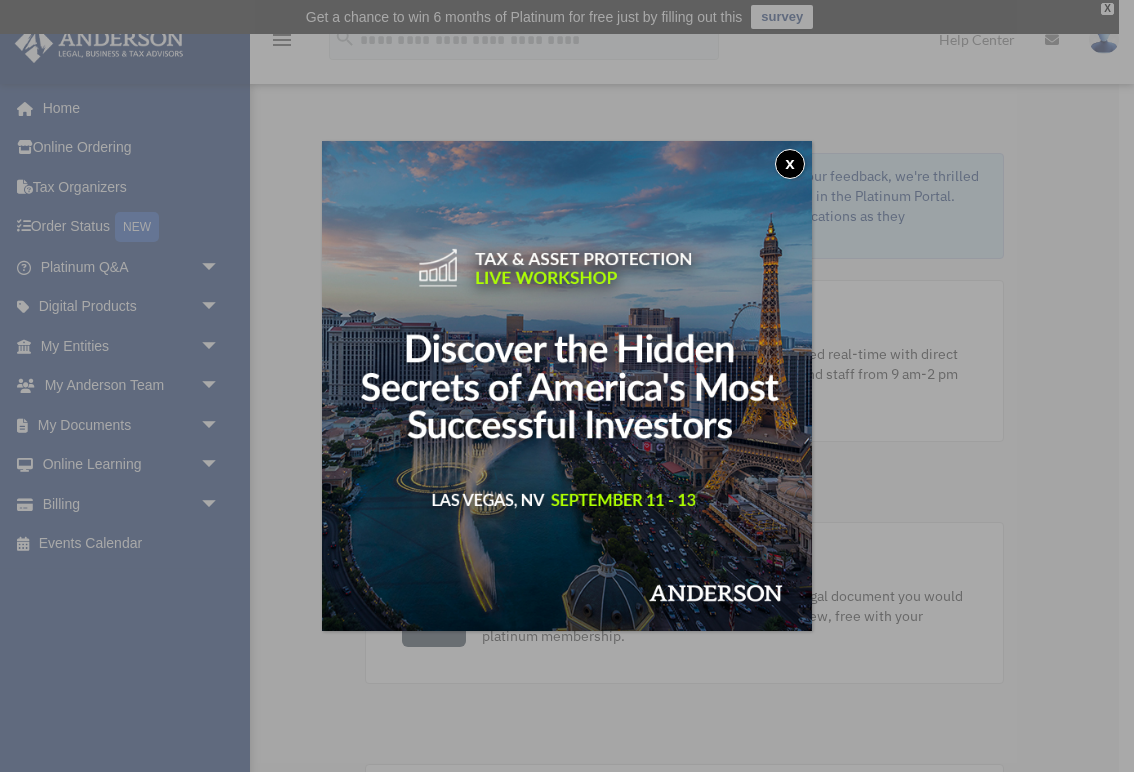 click on "x" at bounding box center (790, 164) 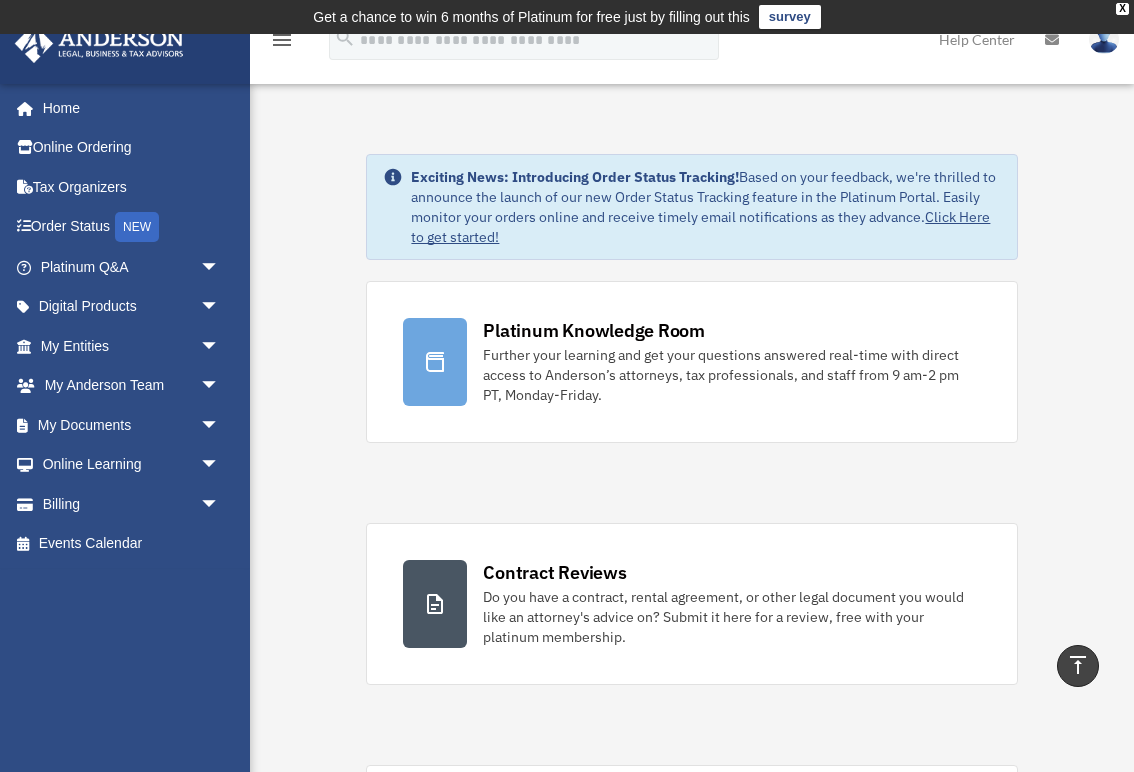 scroll, scrollTop: 0, scrollLeft: 0, axis: both 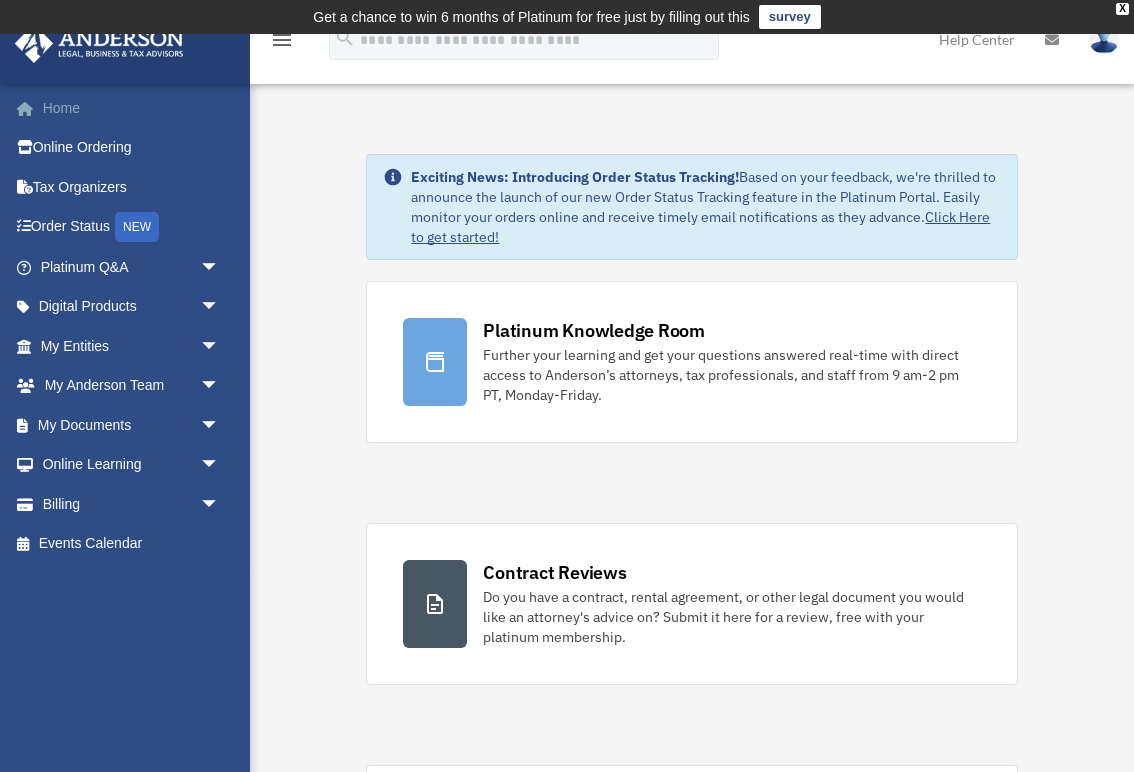 click on "Home" at bounding box center (132, 108) 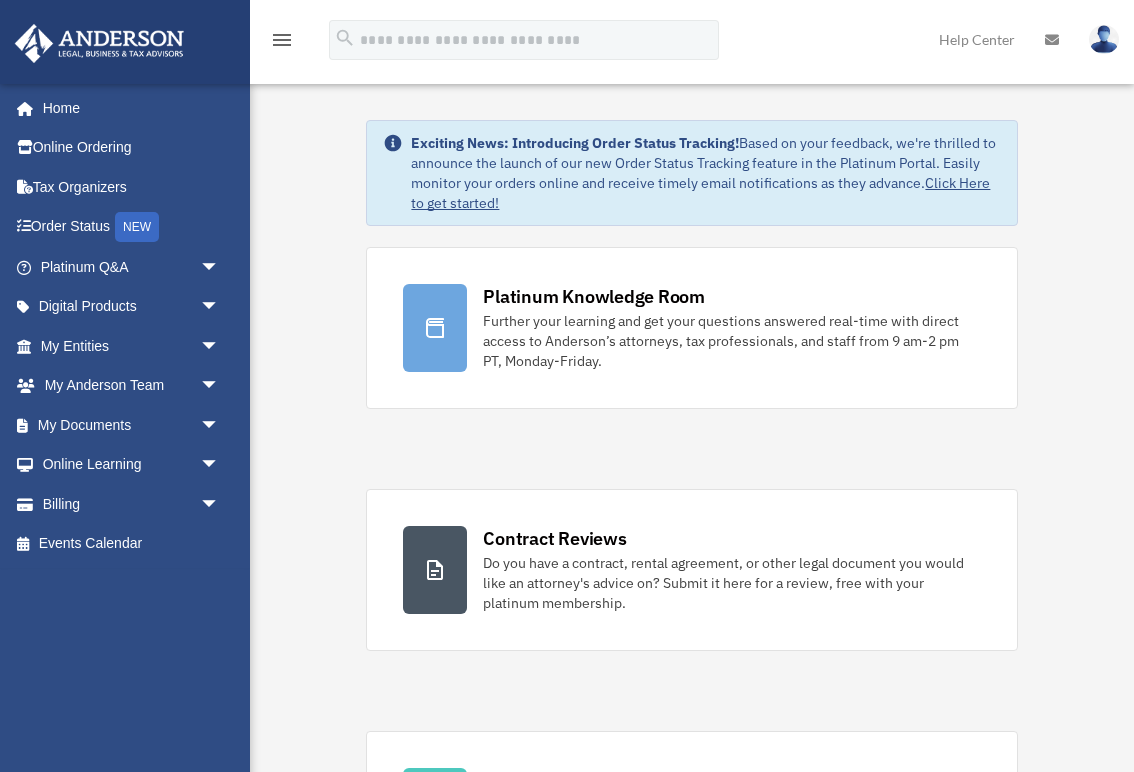 scroll, scrollTop: 0, scrollLeft: 0, axis: both 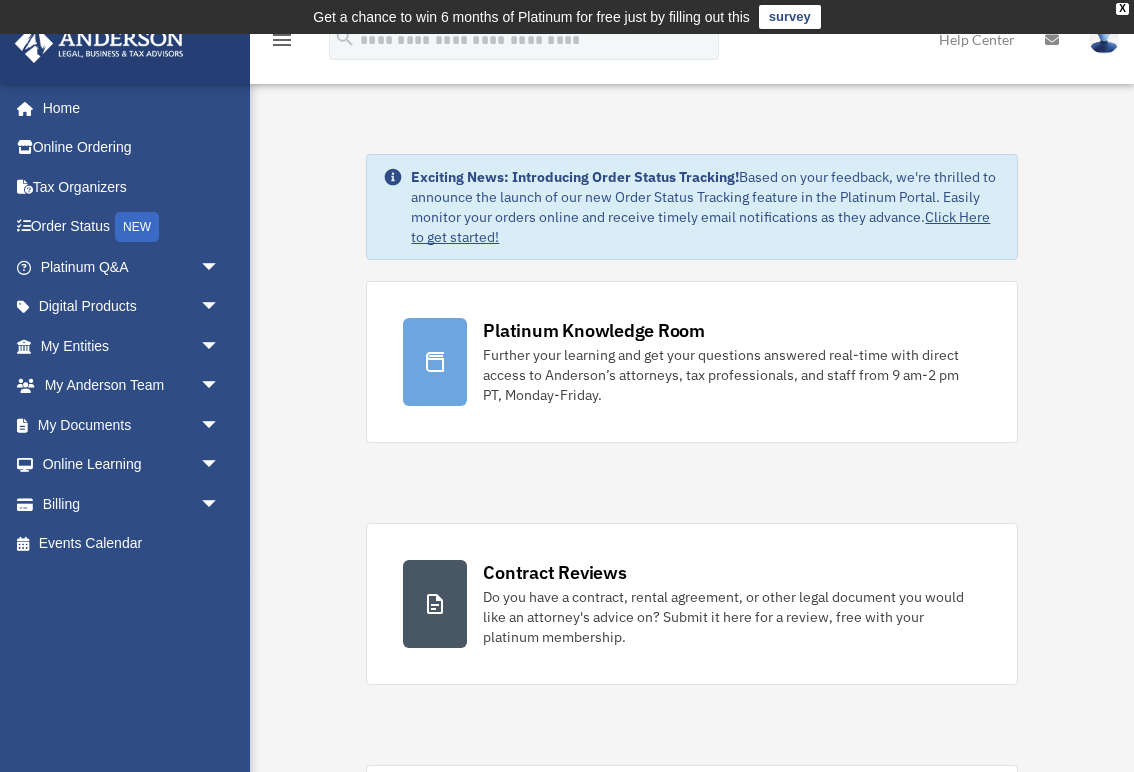 click on "survey" at bounding box center (790, 17) 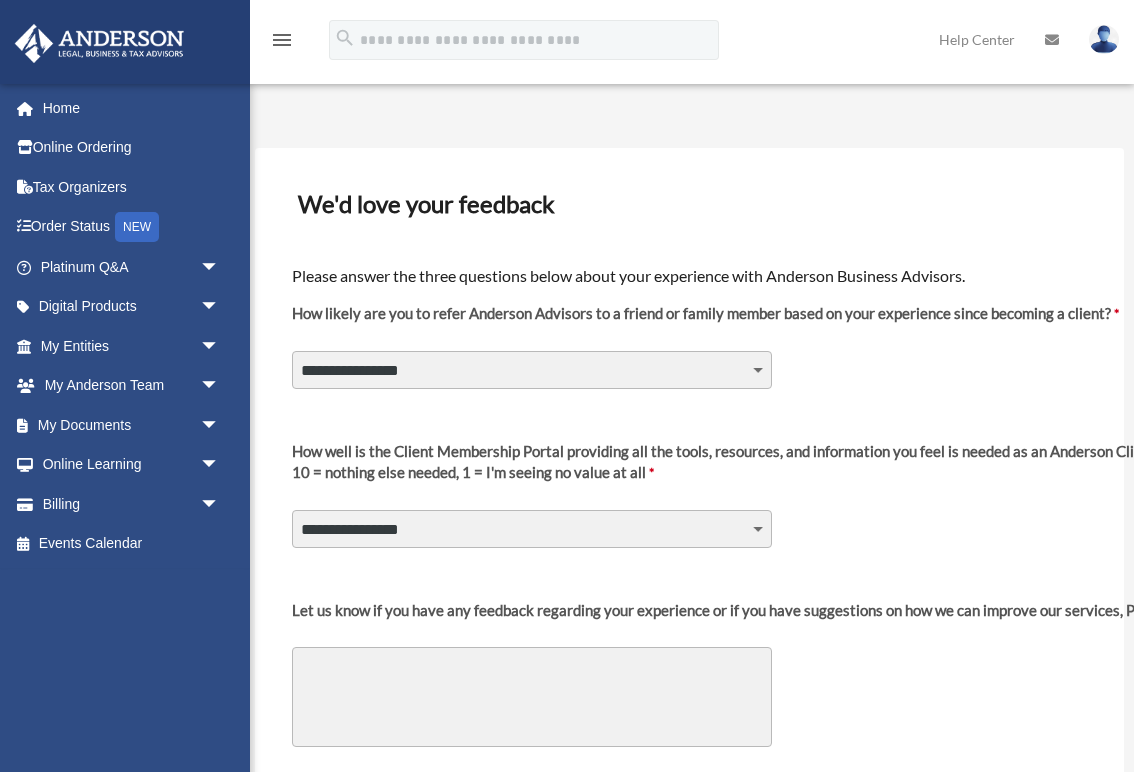 scroll, scrollTop: 0, scrollLeft: 0, axis: both 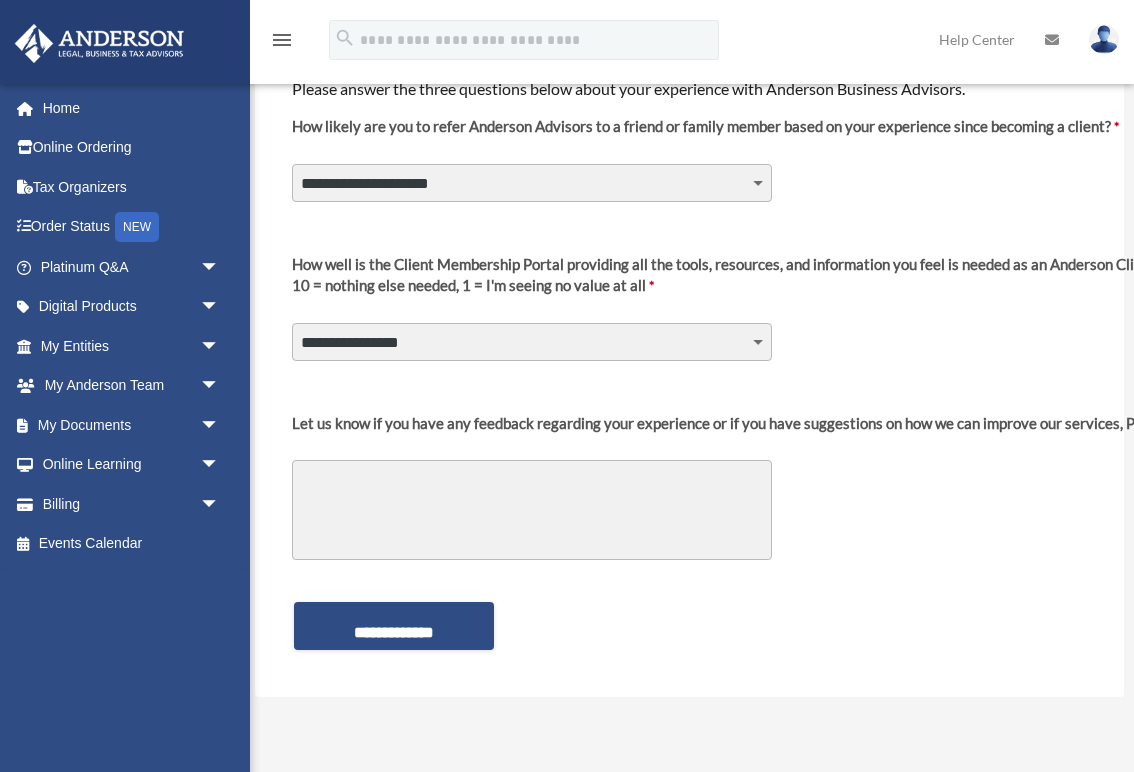 select on "********" 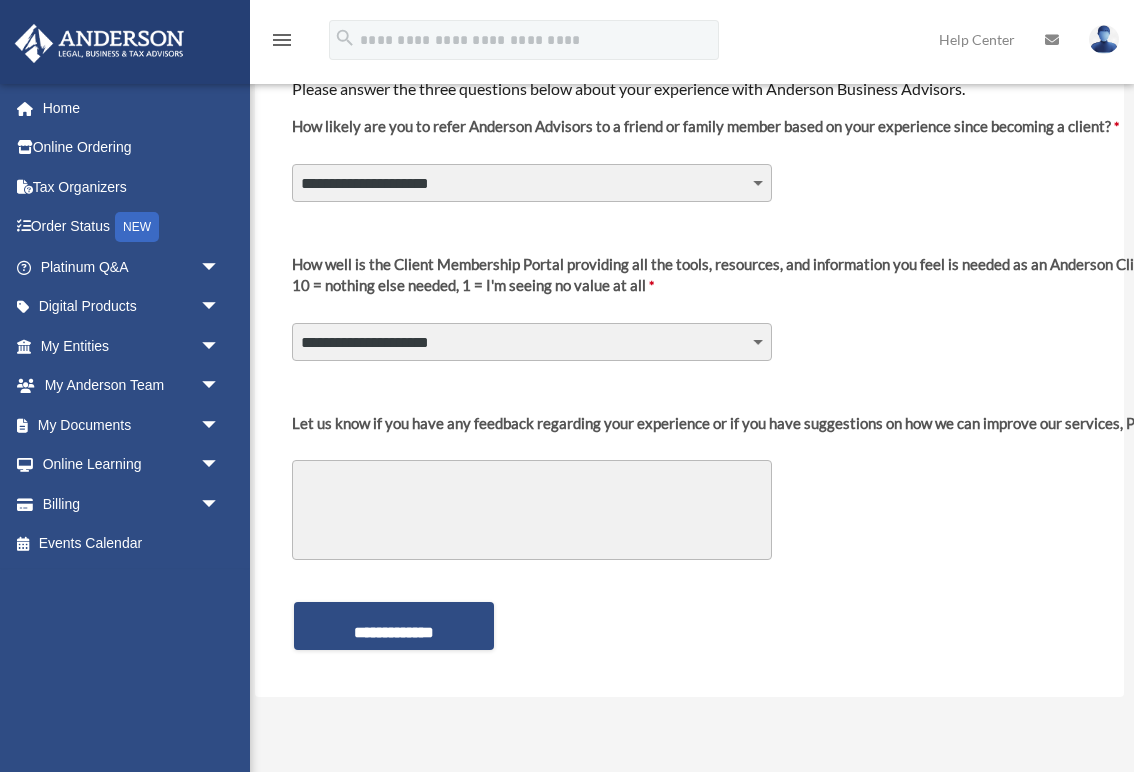 click on "Let us know if you have any feedback regarding your experience or if you have suggestions on how we can improve our services, Platinum Portal, resources, etc." at bounding box center (532, 510) 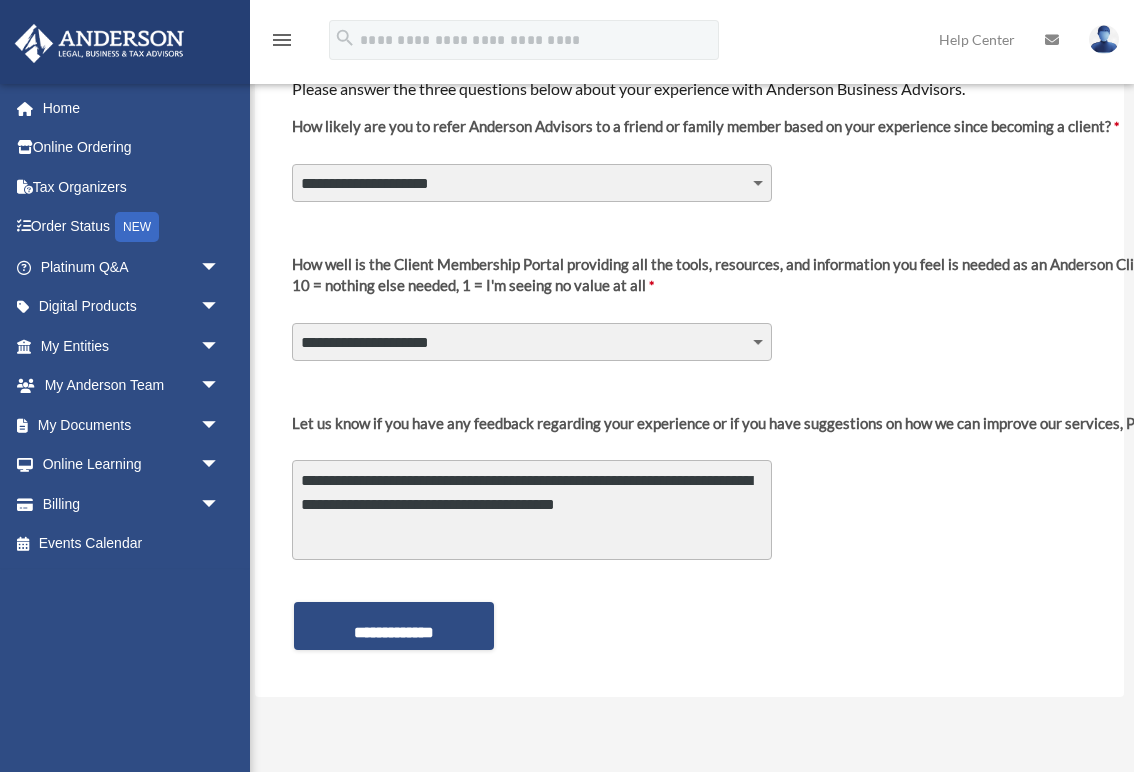 click on "**********" at bounding box center [532, 510] 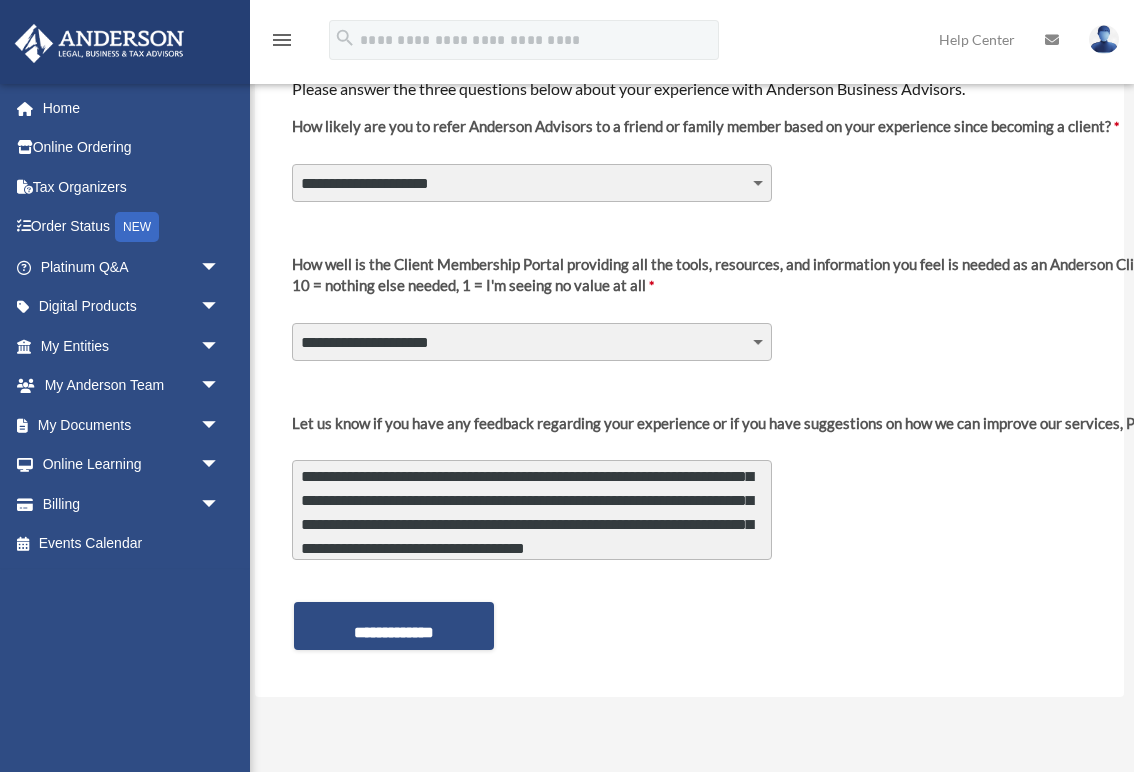 scroll, scrollTop: 52, scrollLeft: 0, axis: vertical 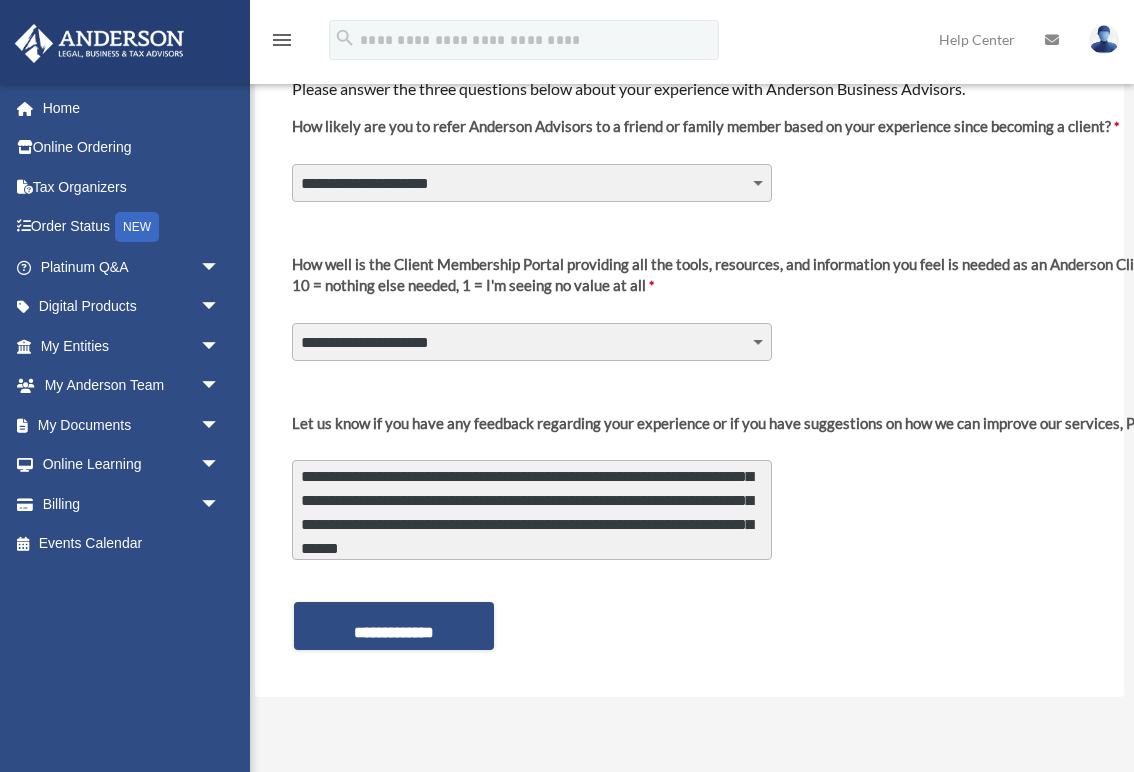 click on "**********" at bounding box center (532, 510) 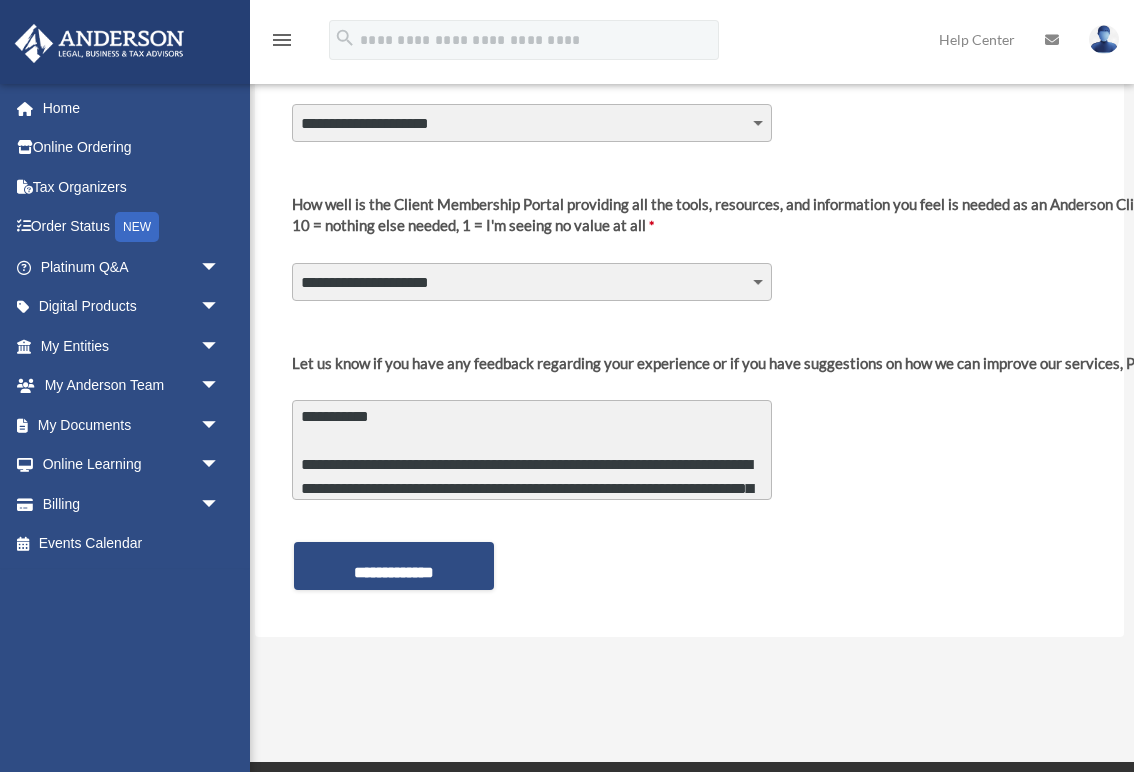 scroll, scrollTop: 251, scrollLeft: 0, axis: vertical 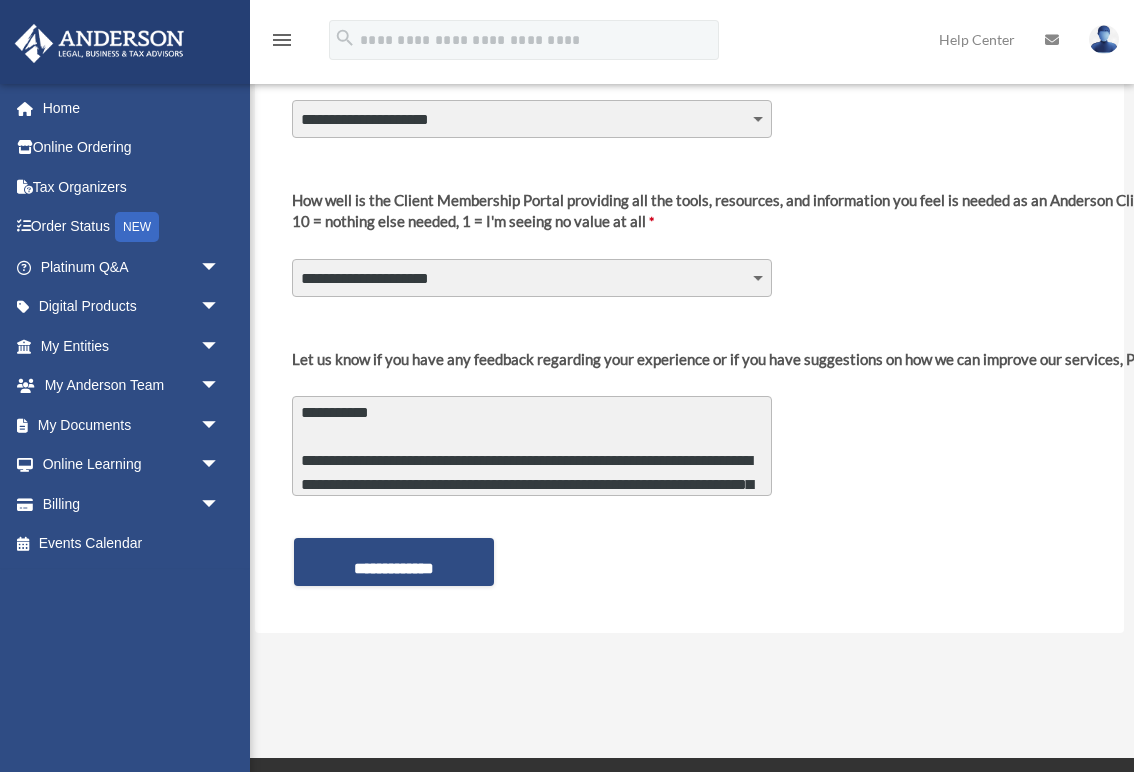 click on "**********" at bounding box center [532, 446] 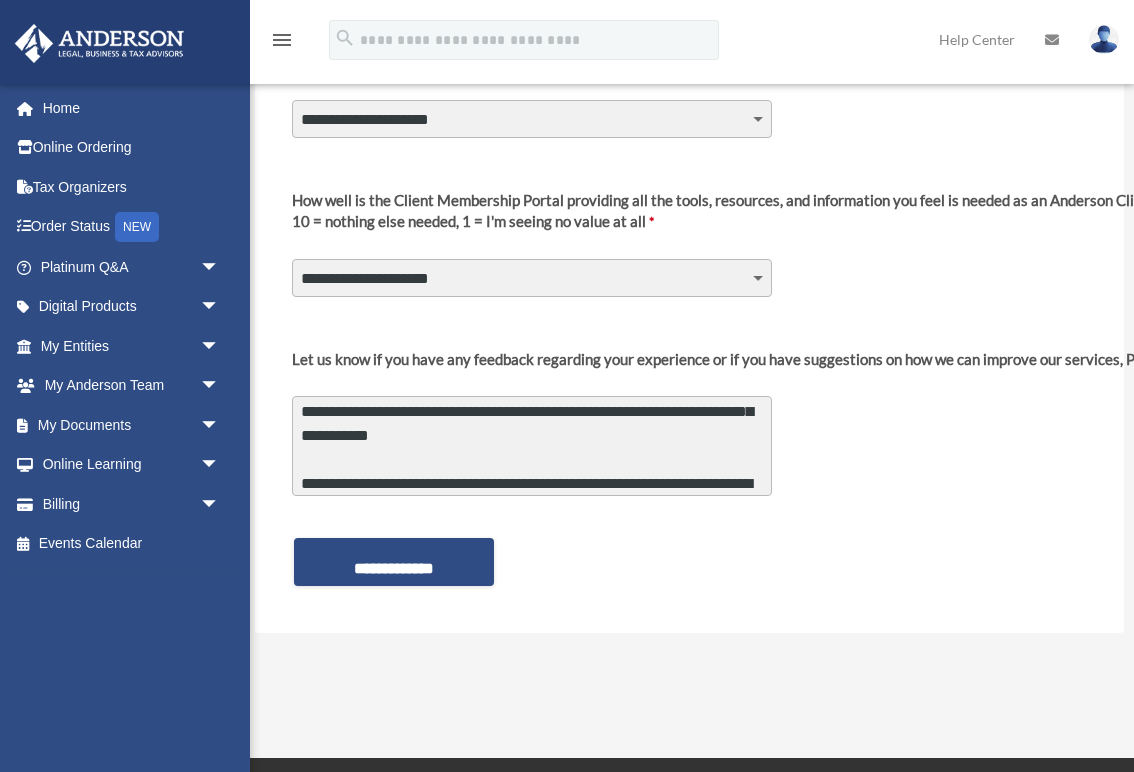 scroll, scrollTop: 10, scrollLeft: 0, axis: vertical 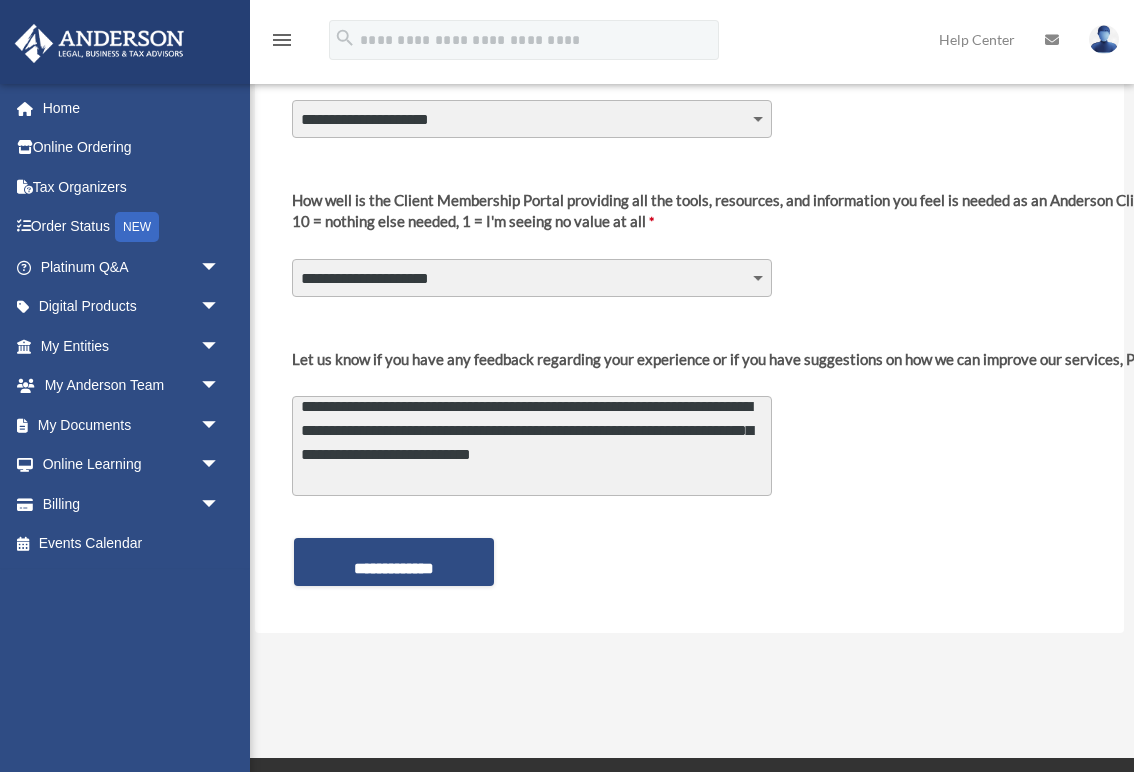 click on "**********" at bounding box center [532, 446] 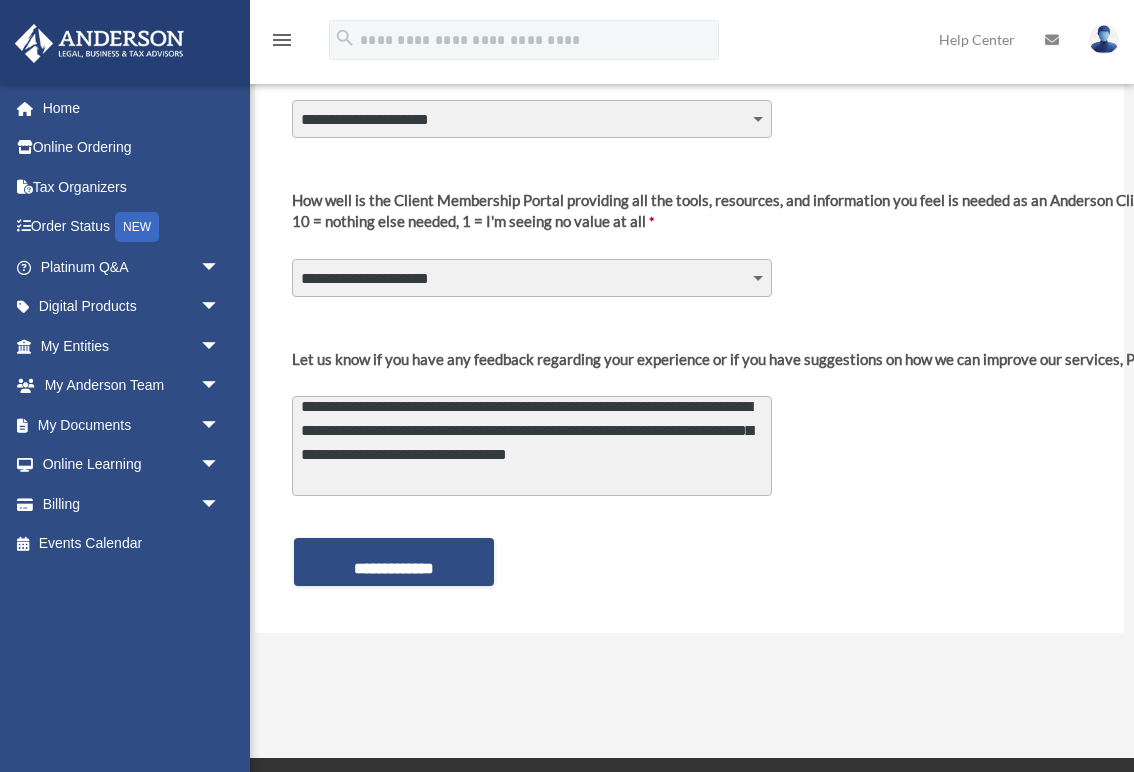 click on "**********" at bounding box center [532, 446] 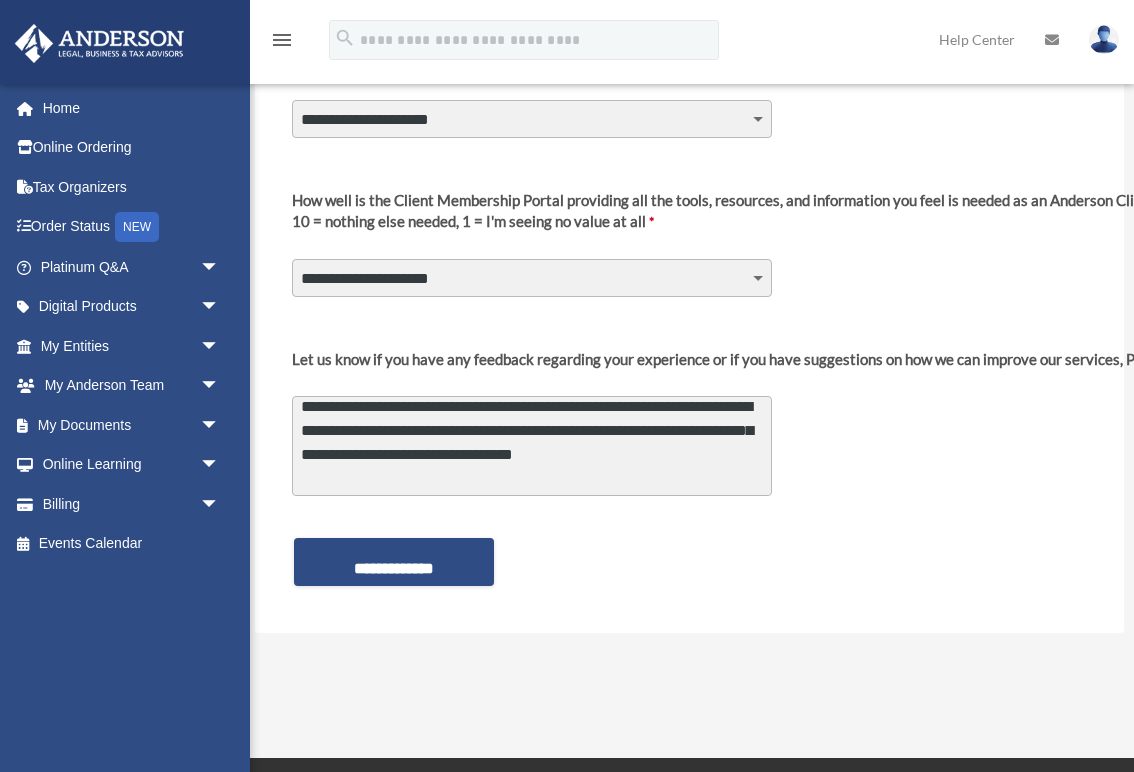 drag, startPoint x: 586, startPoint y: 404, endPoint x: 541, endPoint y: 433, distance: 53.535034 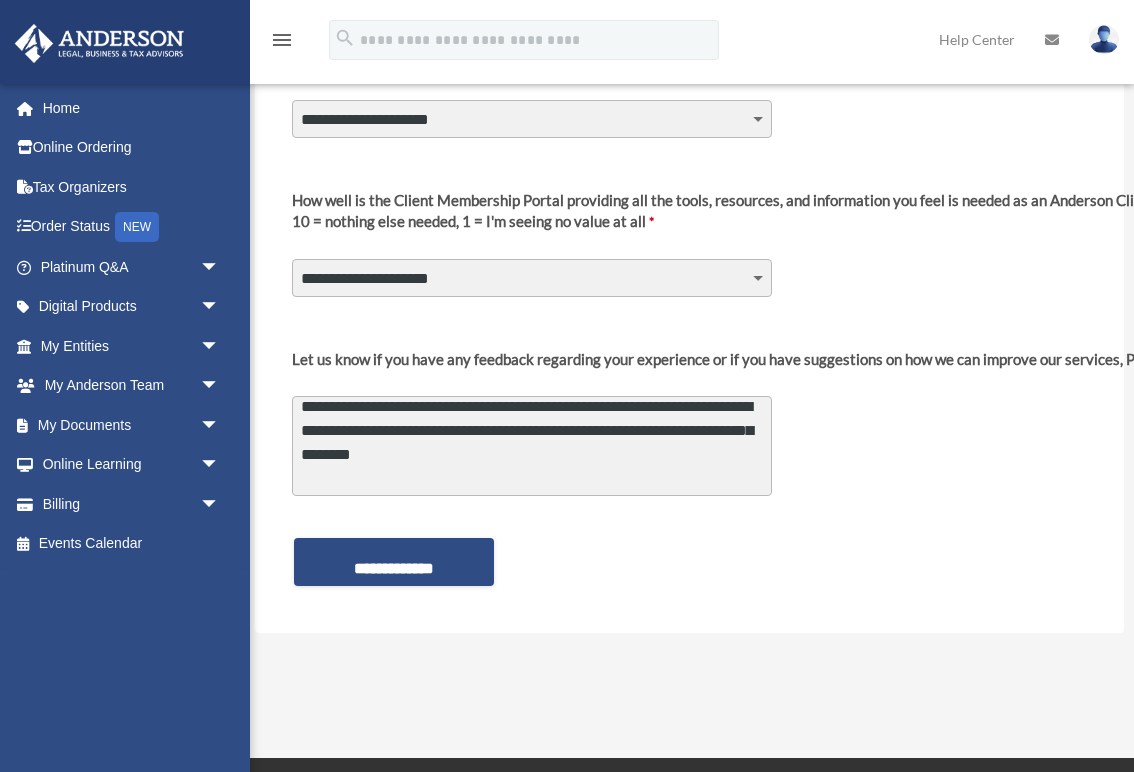 click on "**********" at bounding box center (532, 446) 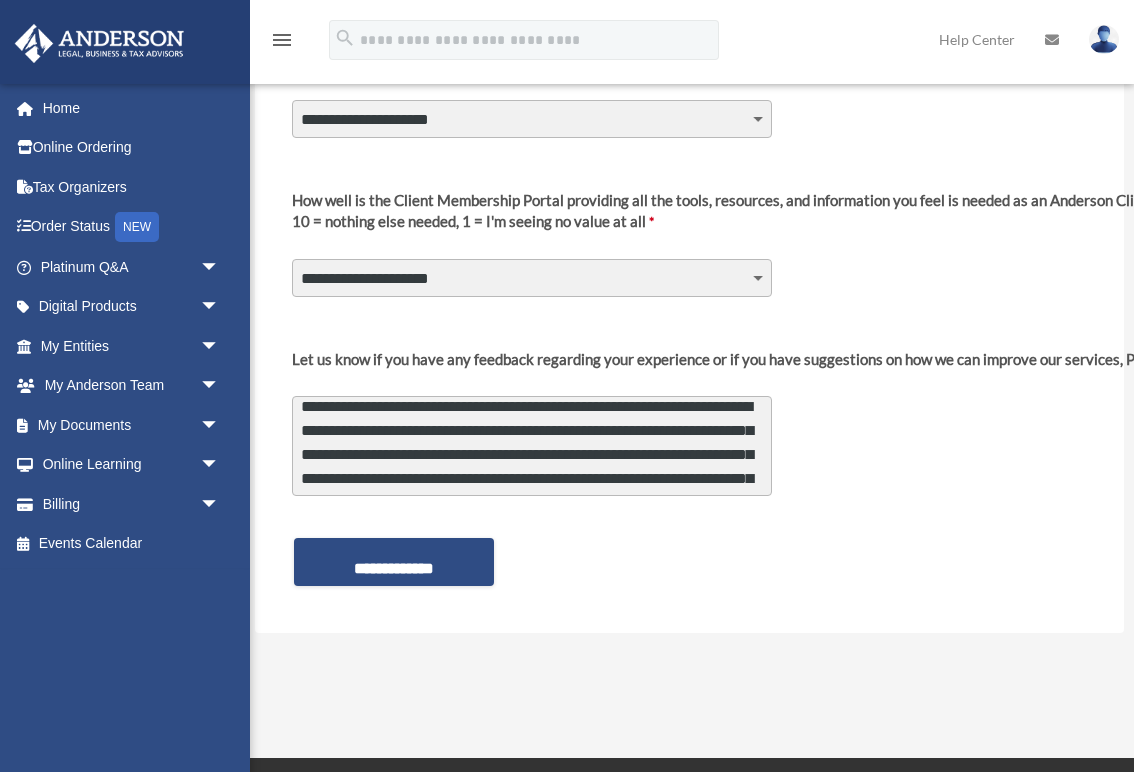 click on "**********" at bounding box center [532, 446] 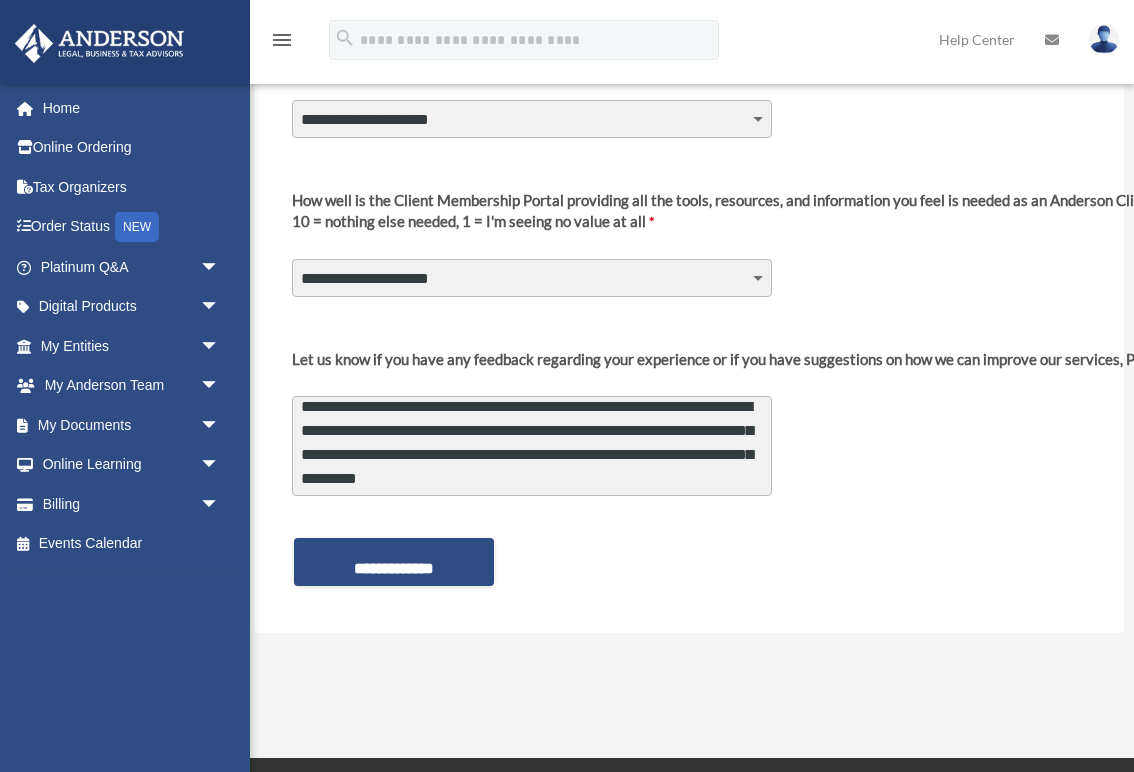 scroll, scrollTop: 28, scrollLeft: 0, axis: vertical 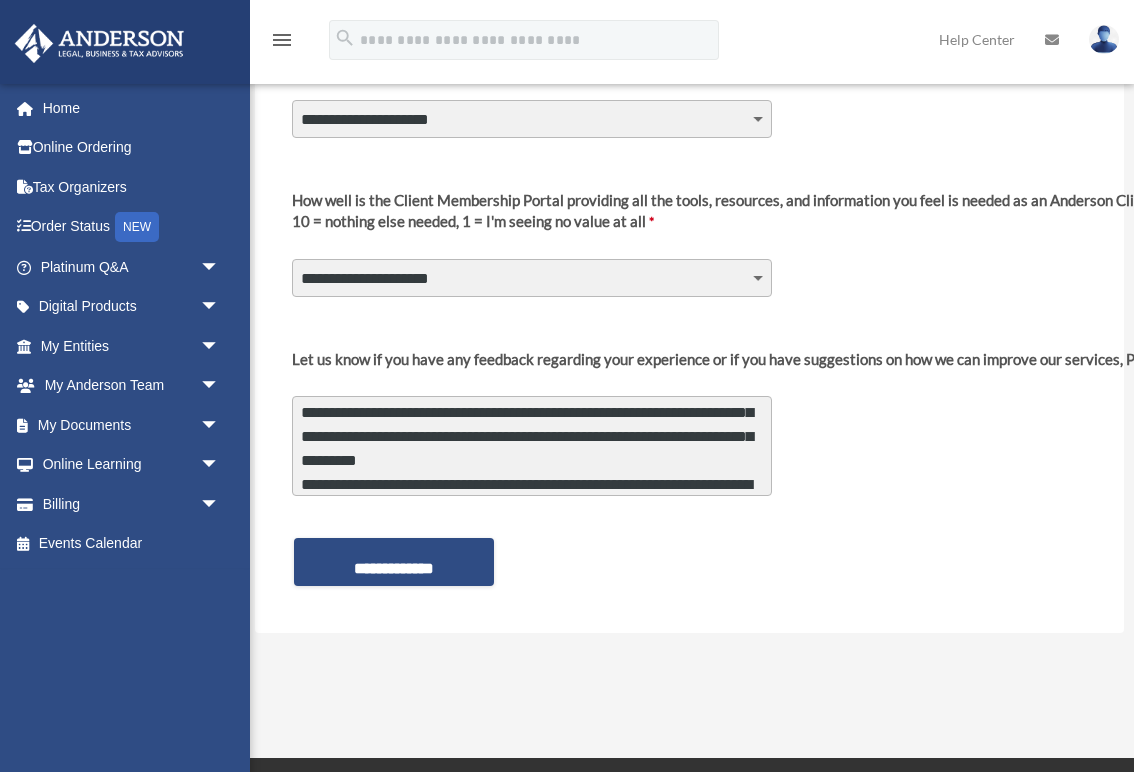 click on "**********" at bounding box center (532, 446) 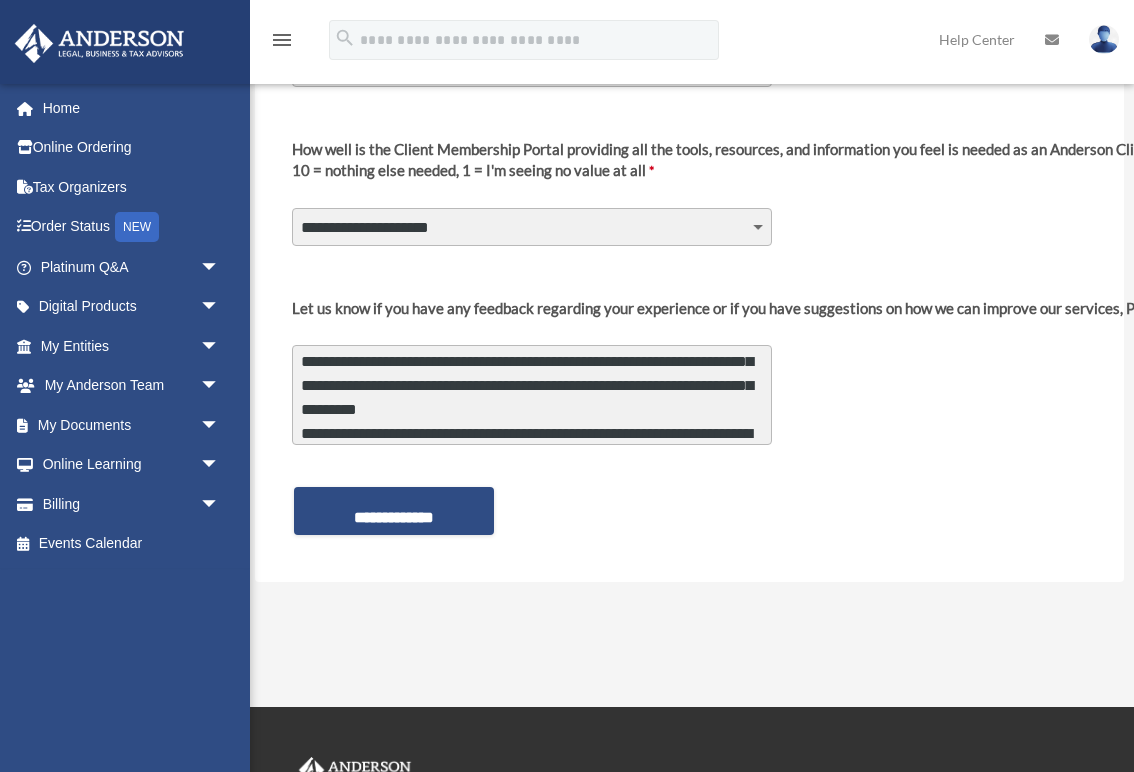 scroll, scrollTop: 303, scrollLeft: 0, axis: vertical 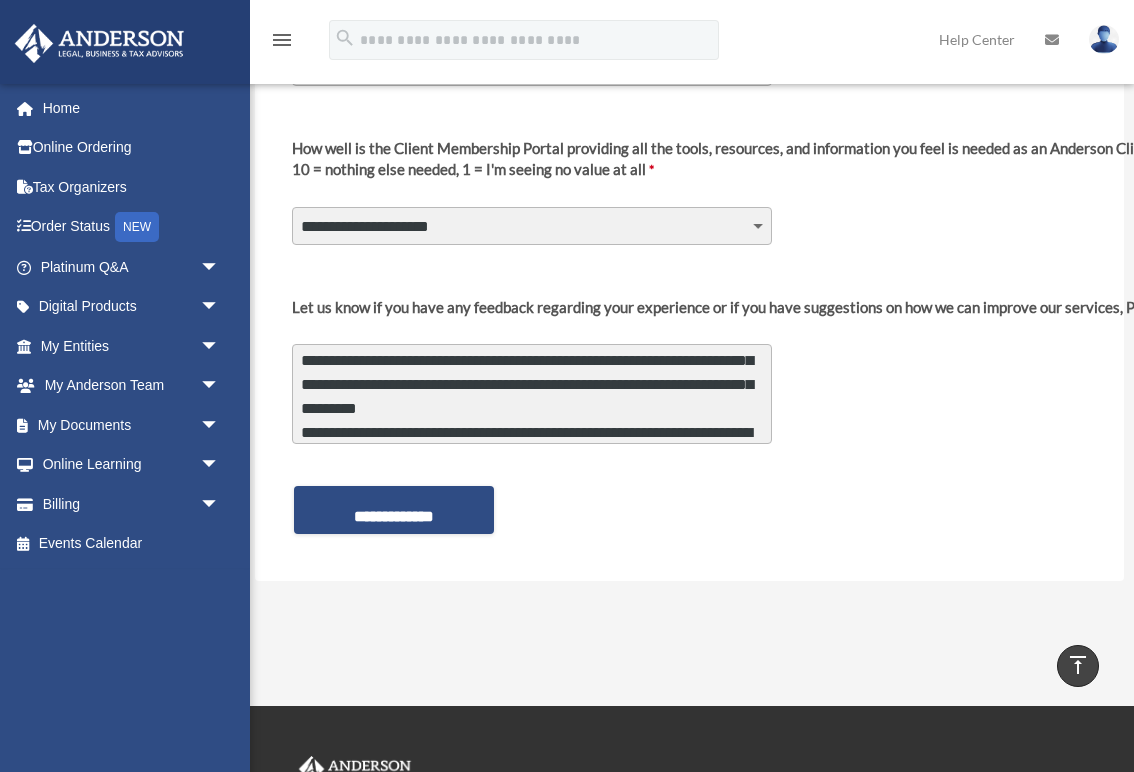 click on "**********" at bounding box center (532, 394) 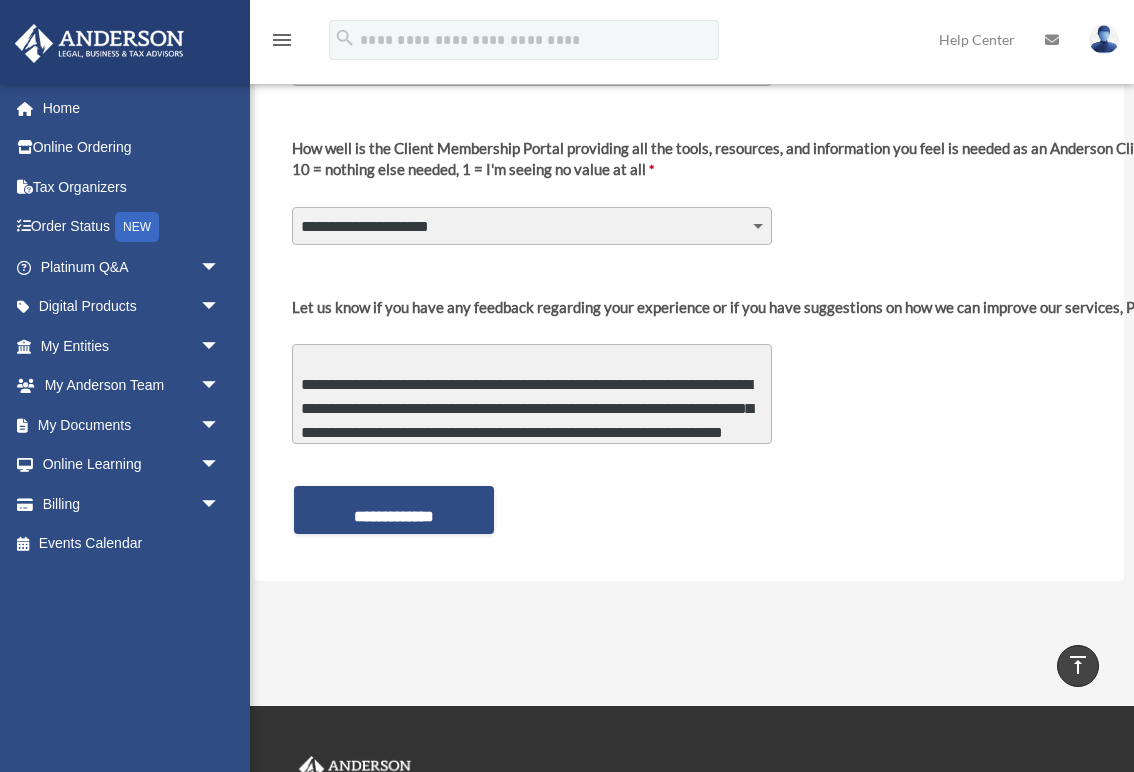 scroll, scrollTop: 172, scrollLeft: 0, axis: vertical 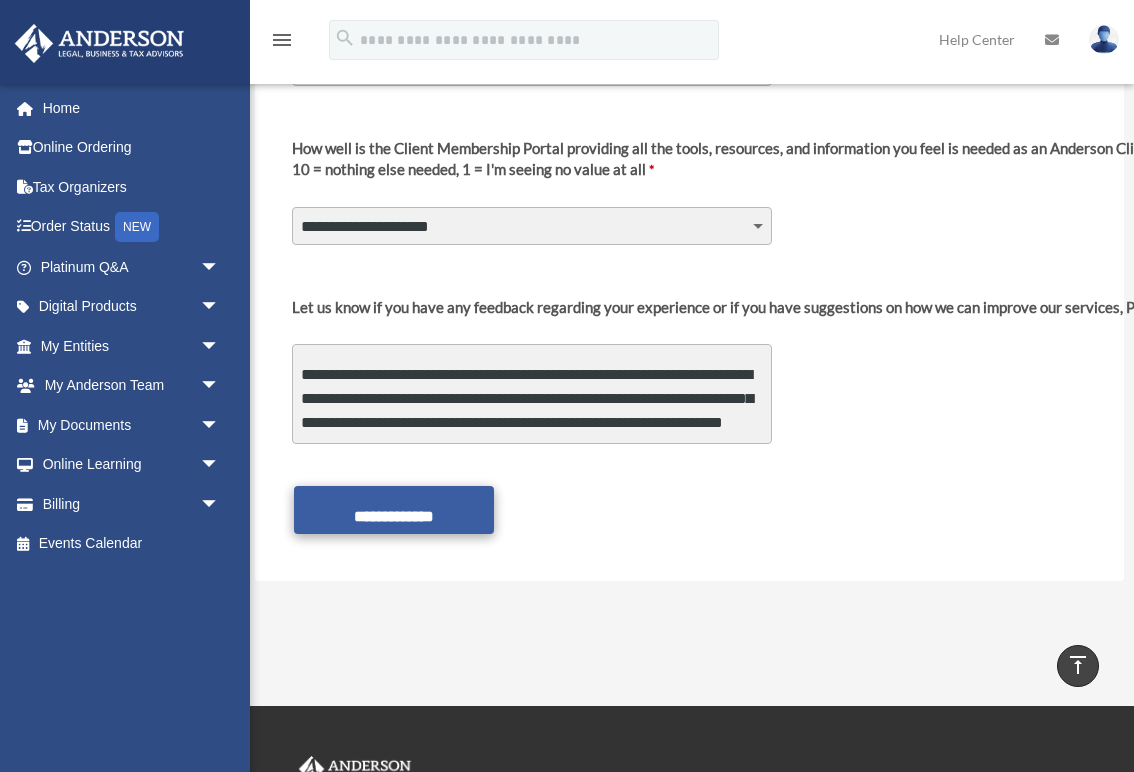 type on "**********" 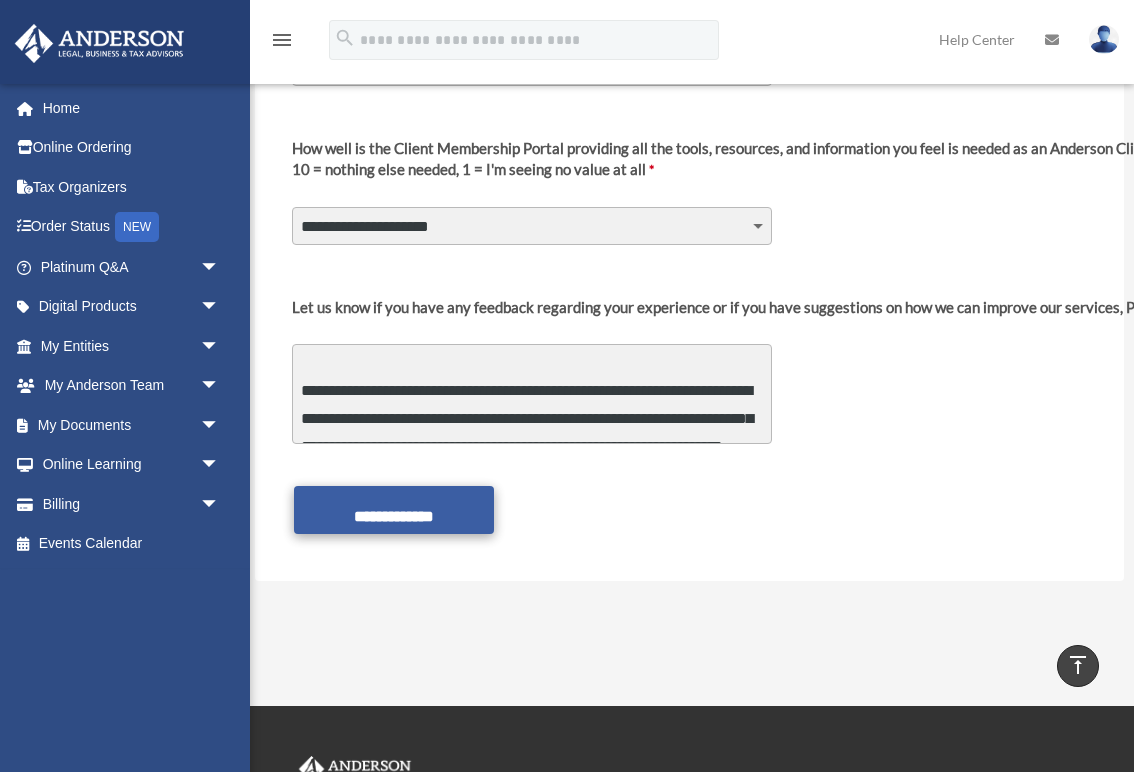 click on "**********" at bounding box center [394, 510] 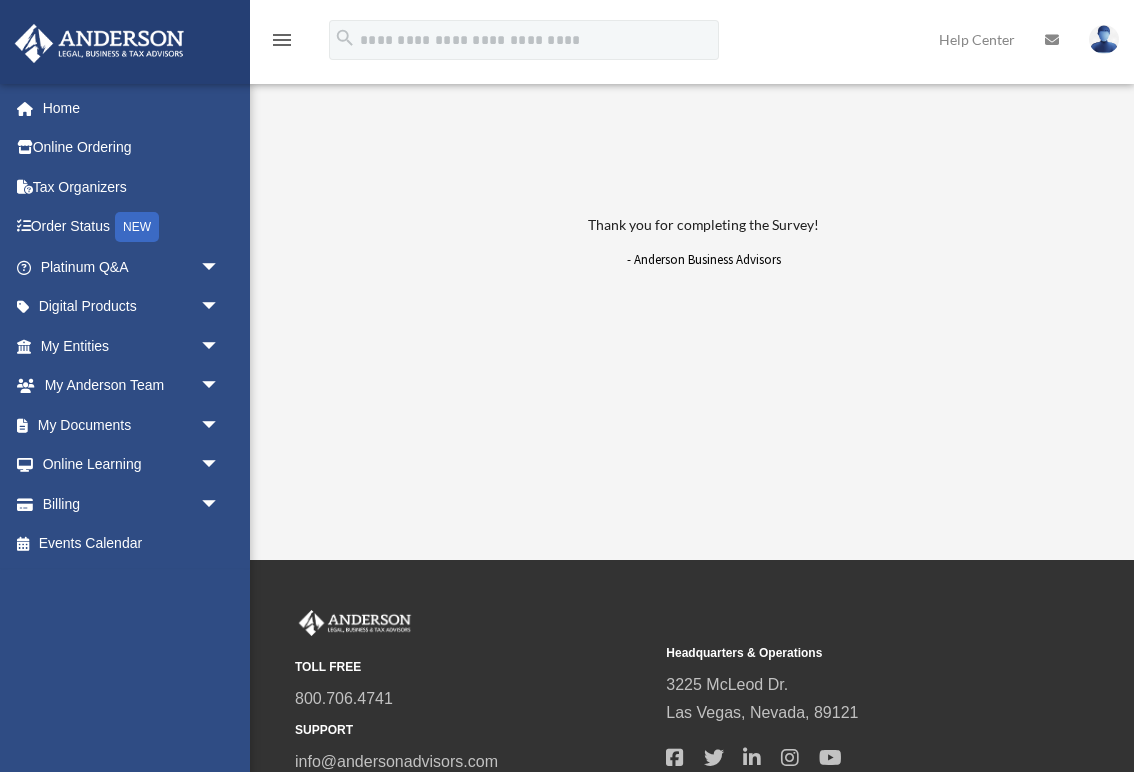 scroll, scrollTop: 0, scrollLeft: 0, axis: both 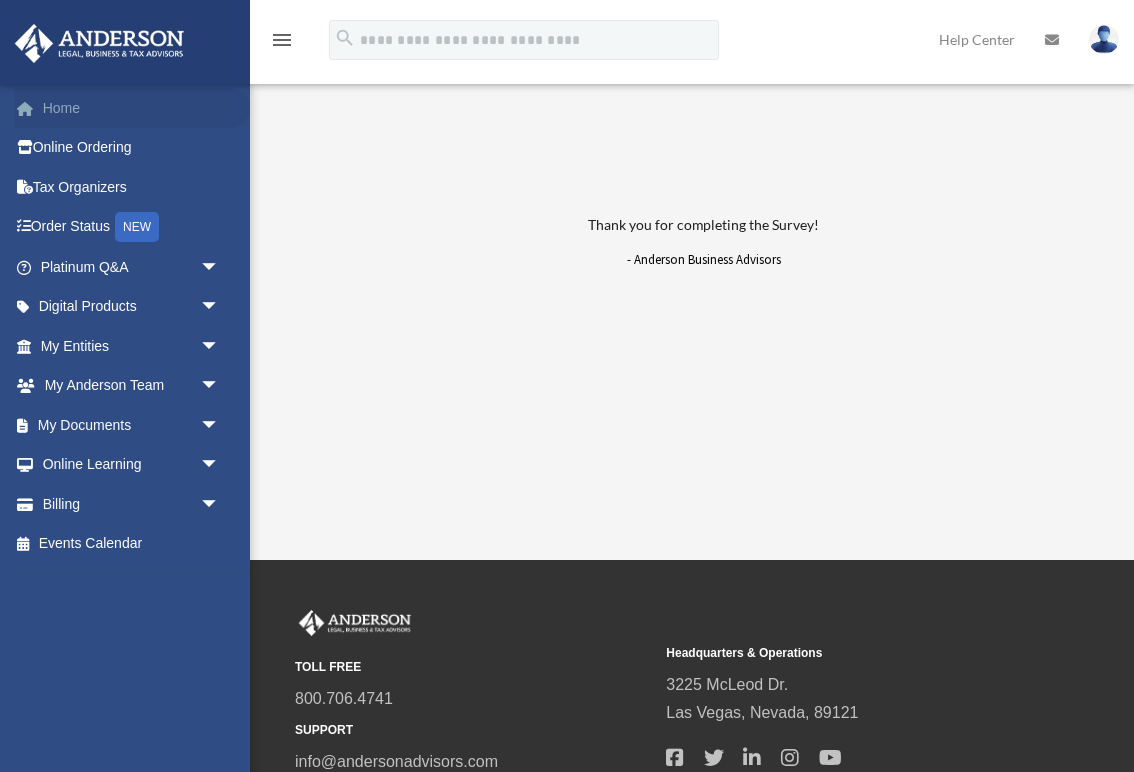 click on "Home" at bounding box center (132, 108) 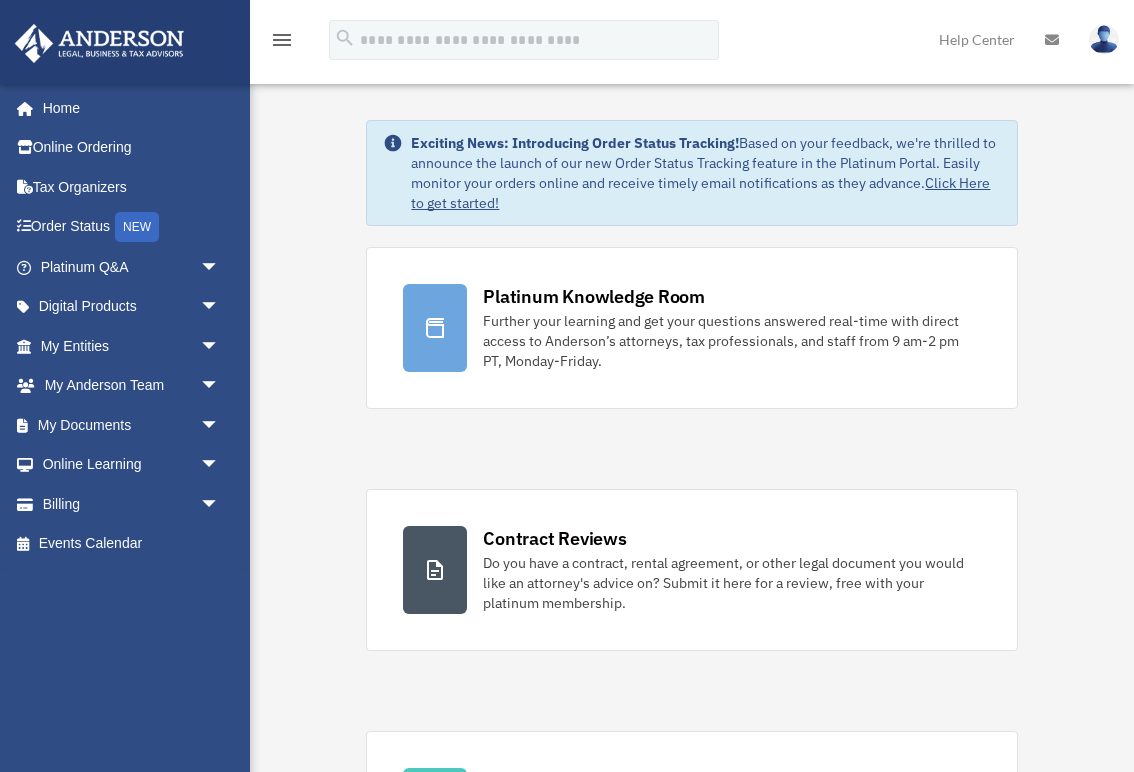 scroll, scrollTop: 0, scrollLeft: 0, axis: both 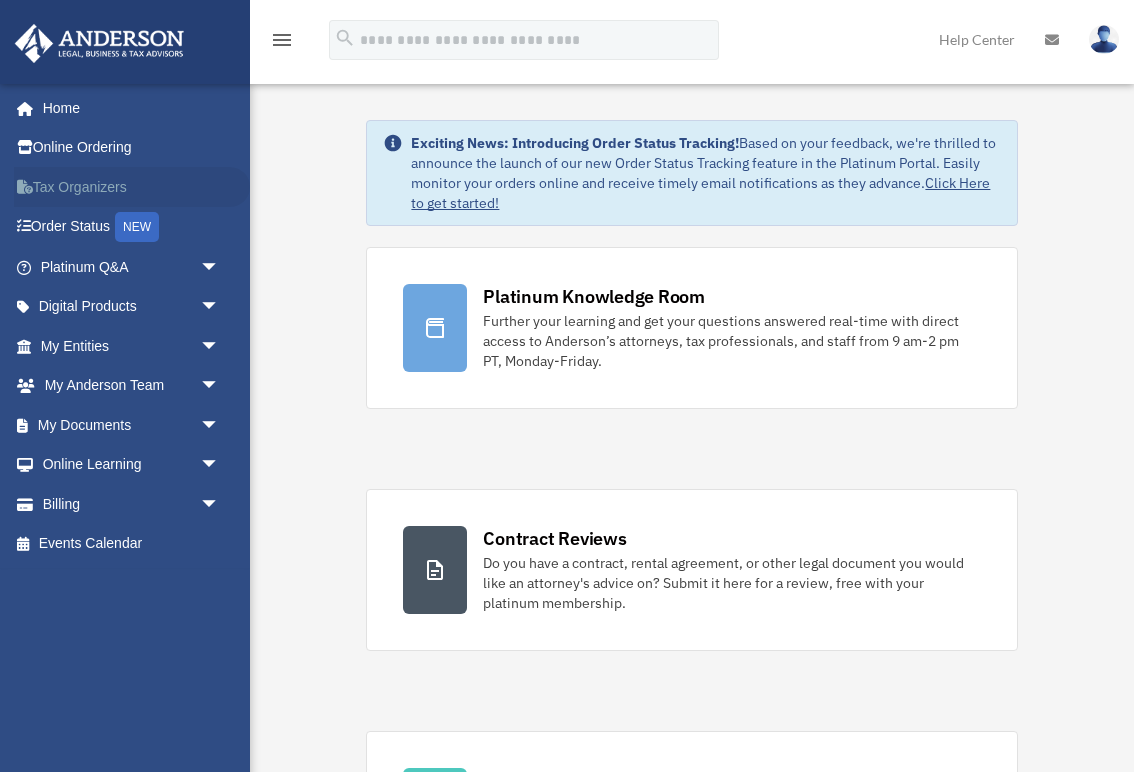 click on "Tax Organizers" at bounding box center [132, 187] 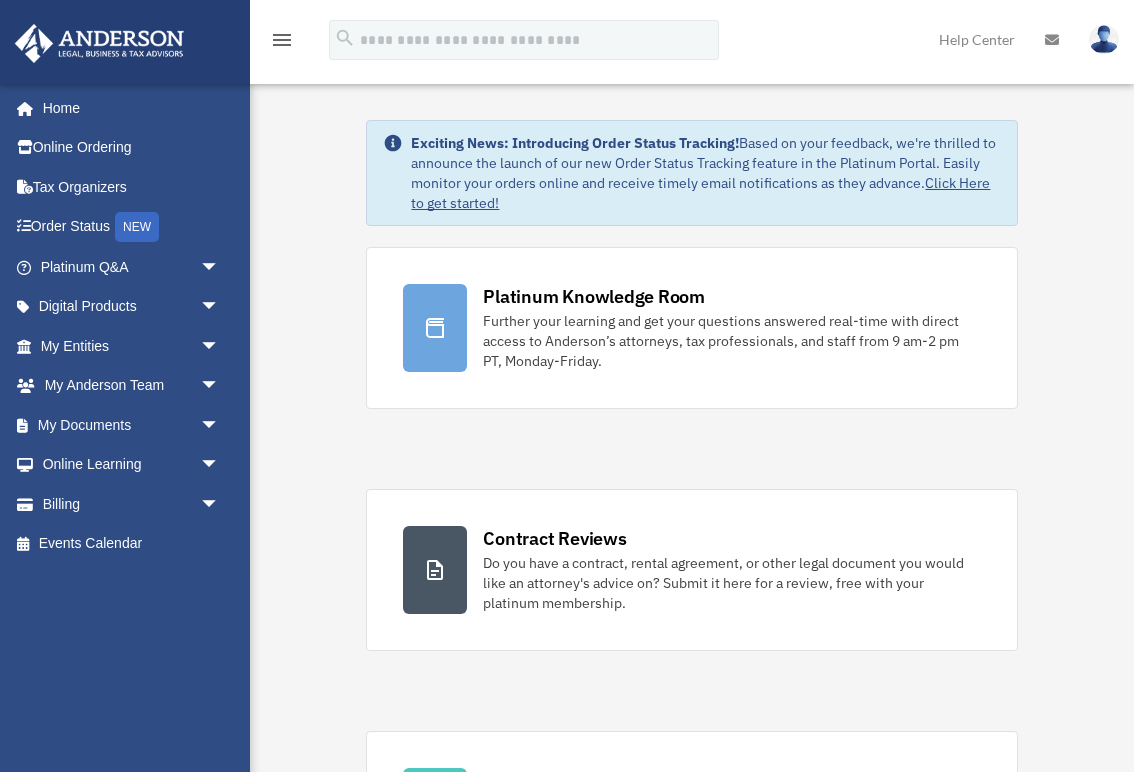 scroll, scrollTop: 0, scrollLeft: 0, axis: both 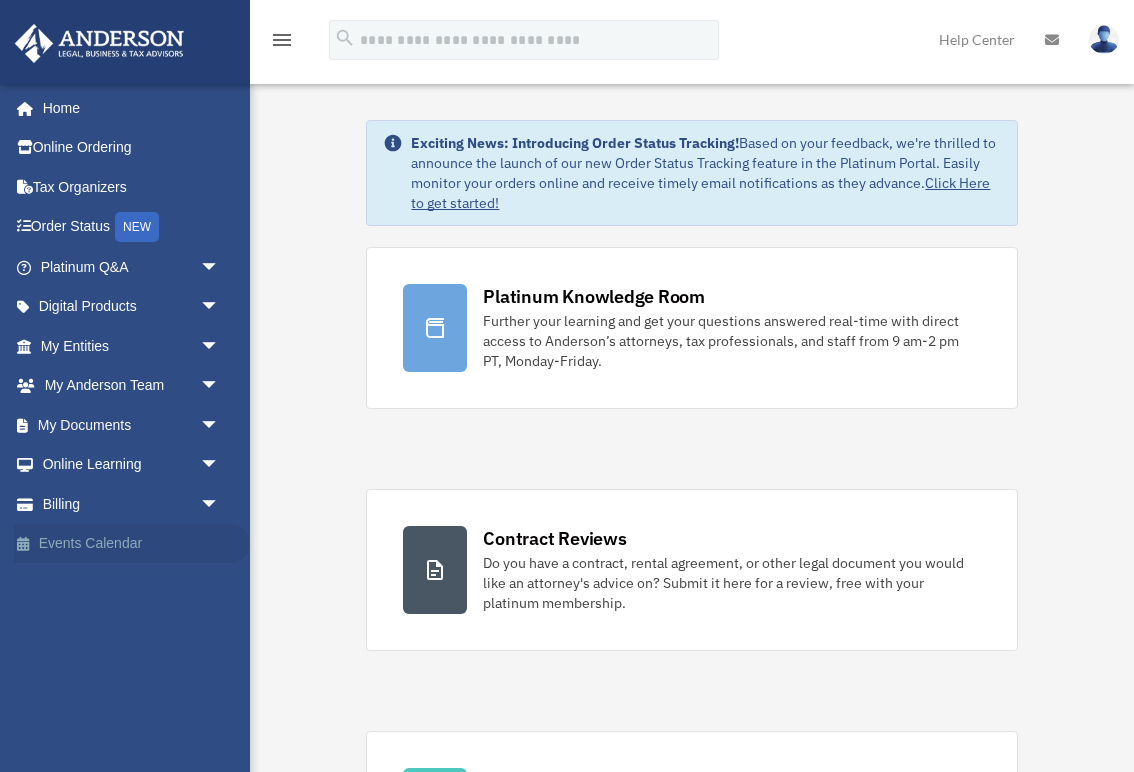 click on "Events Calendar" at bounding box center [132, 544] 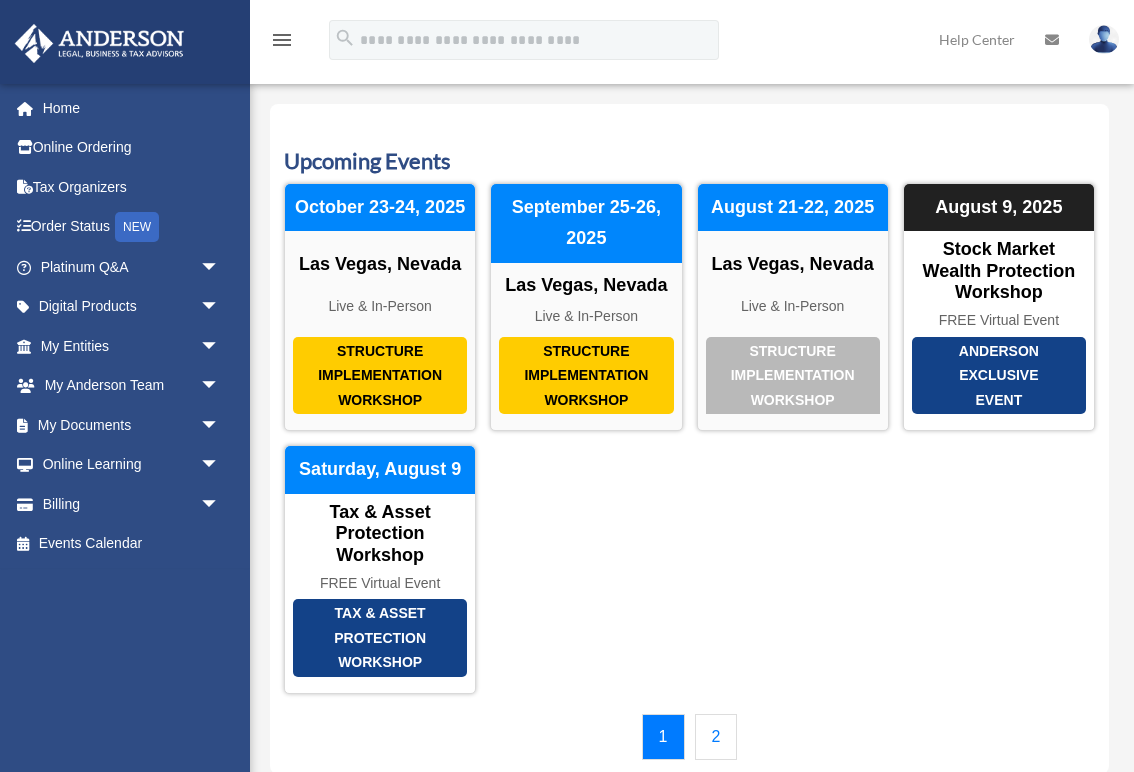 scroll, scrollTop: 0, scrollLeft: 0, axis: both 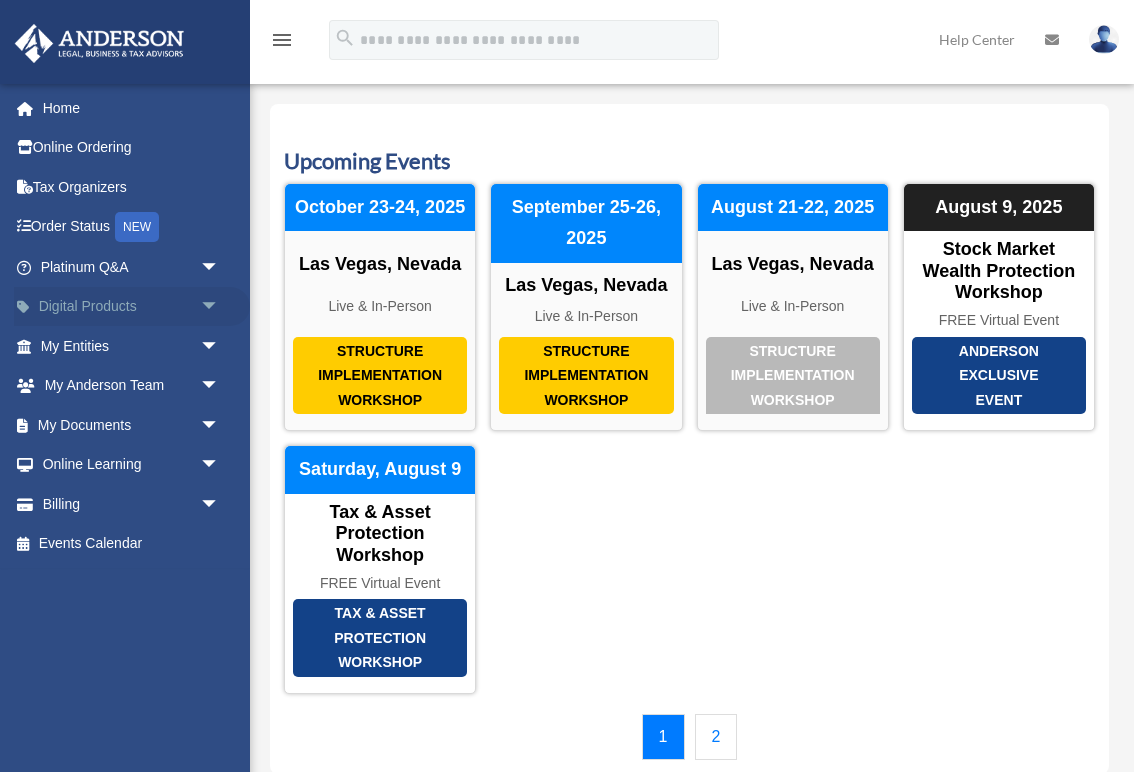 click on "Digital Products arrow_drop_down" at bounding box center (132, 307) 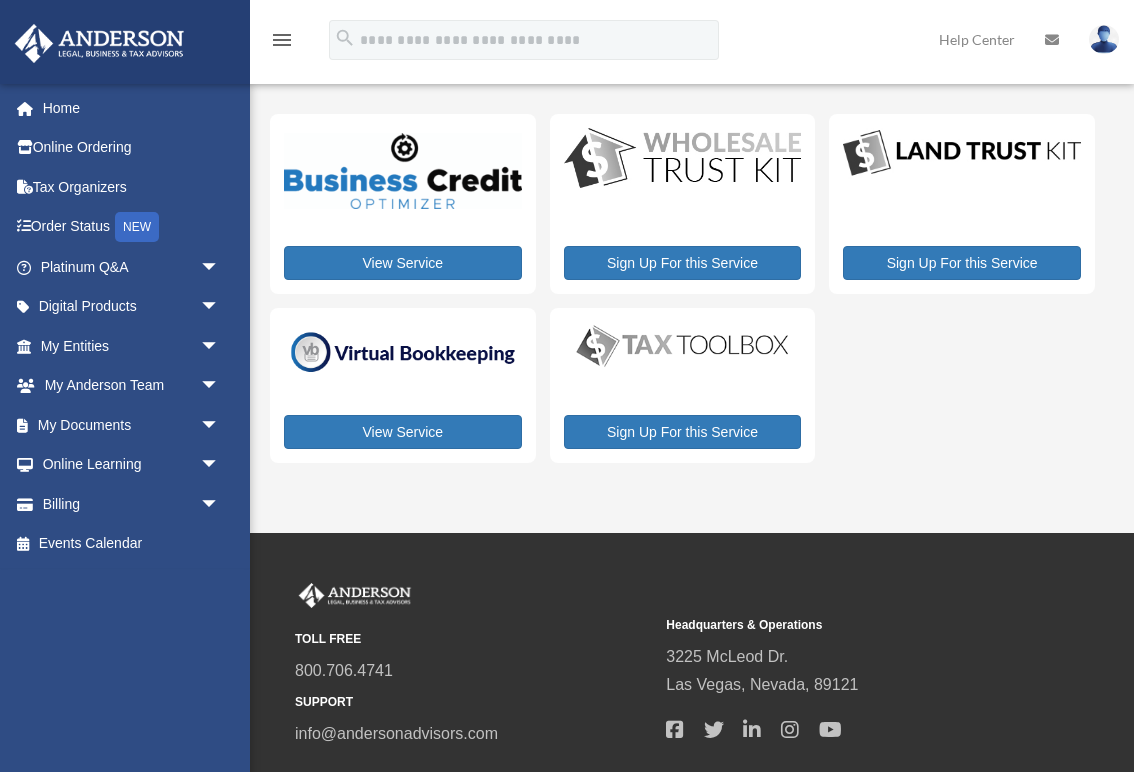 scroll, scrollTop: 0, scrollLeft: 0, axis: both 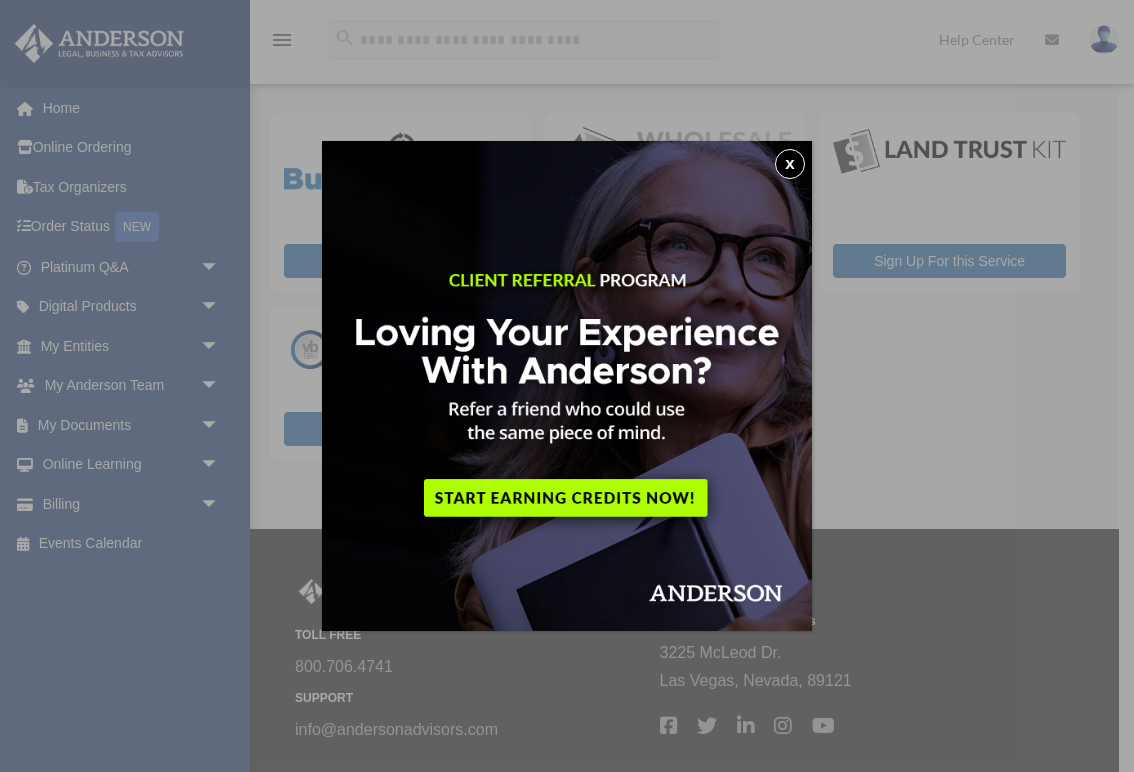 click at bounding box center (567, 386) 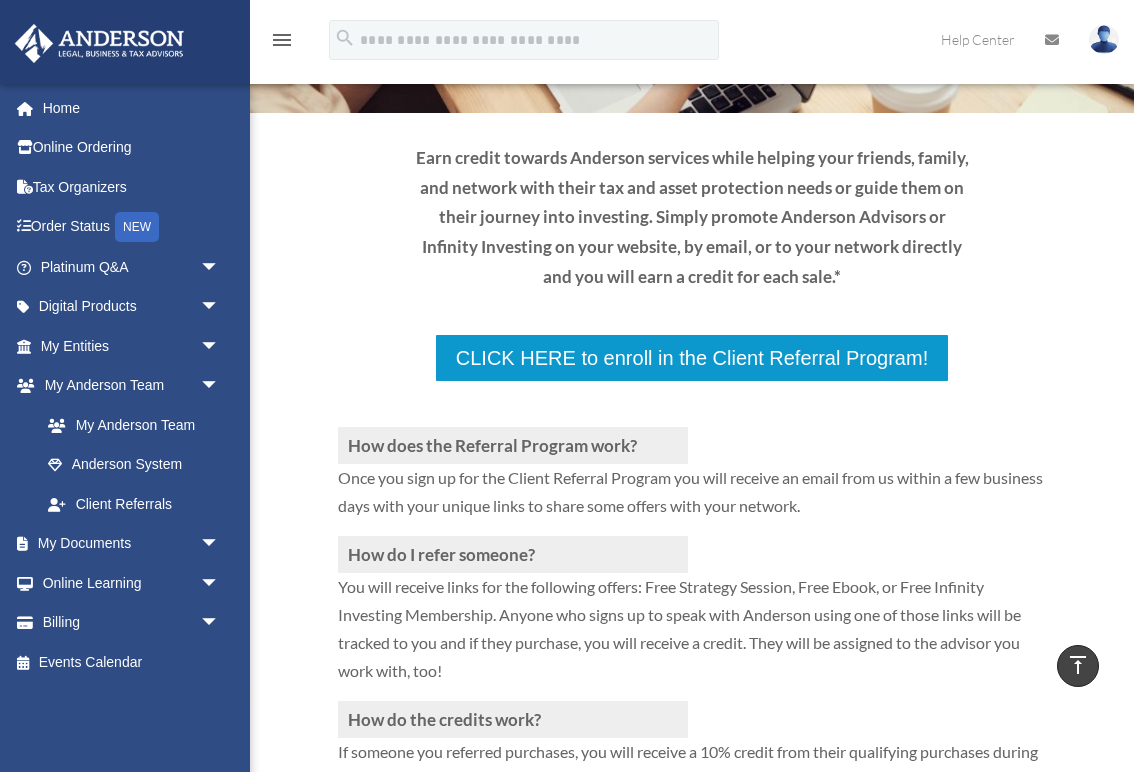 scroll, scrollTop: 189, scrollLeft: 0, axis: vertical 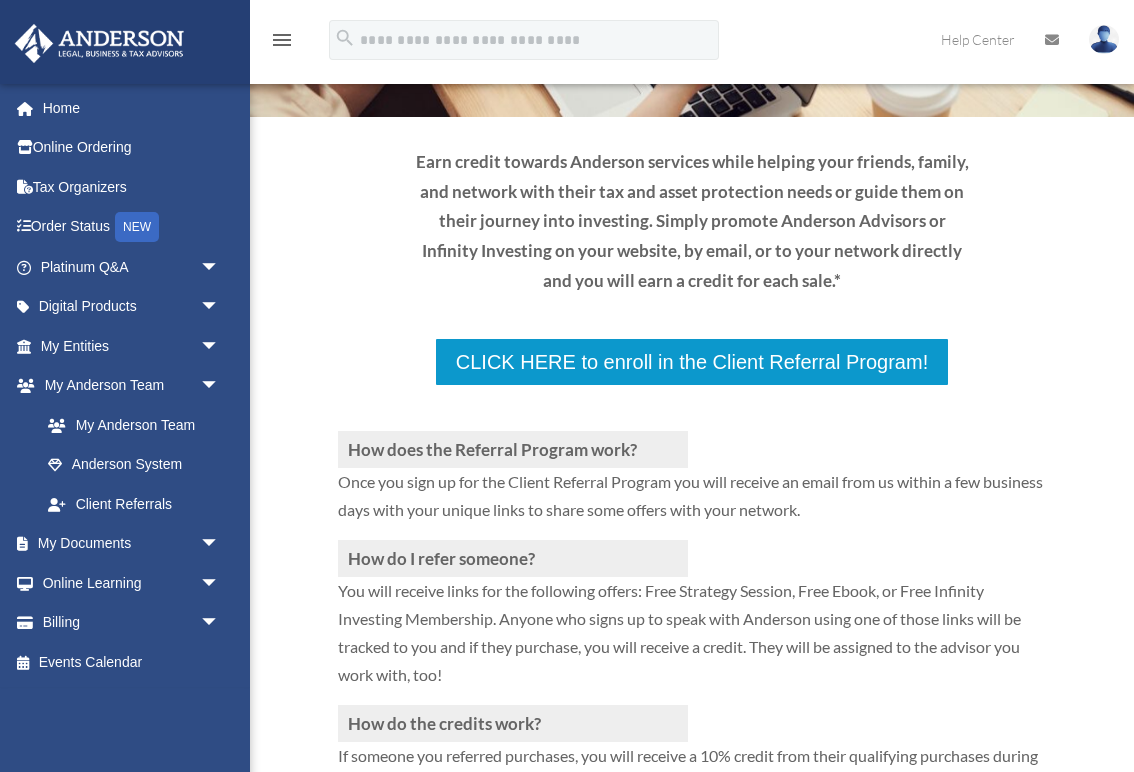 click on "Once you sign up for the Client Referral Program you will receive an email from us within a few business days with your unique links to share some offers with your network." at bounding box center [691, 504] 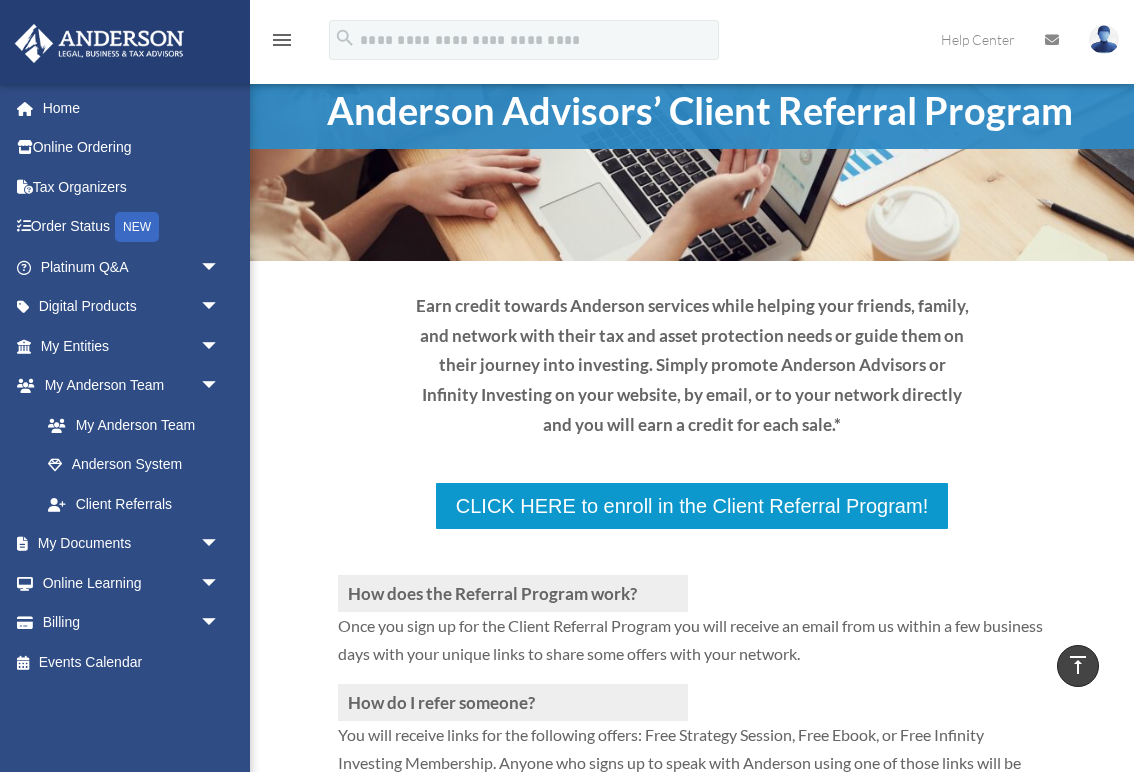 scroll, scrollTop: 38, scrollLeft: 0, axis: vertical 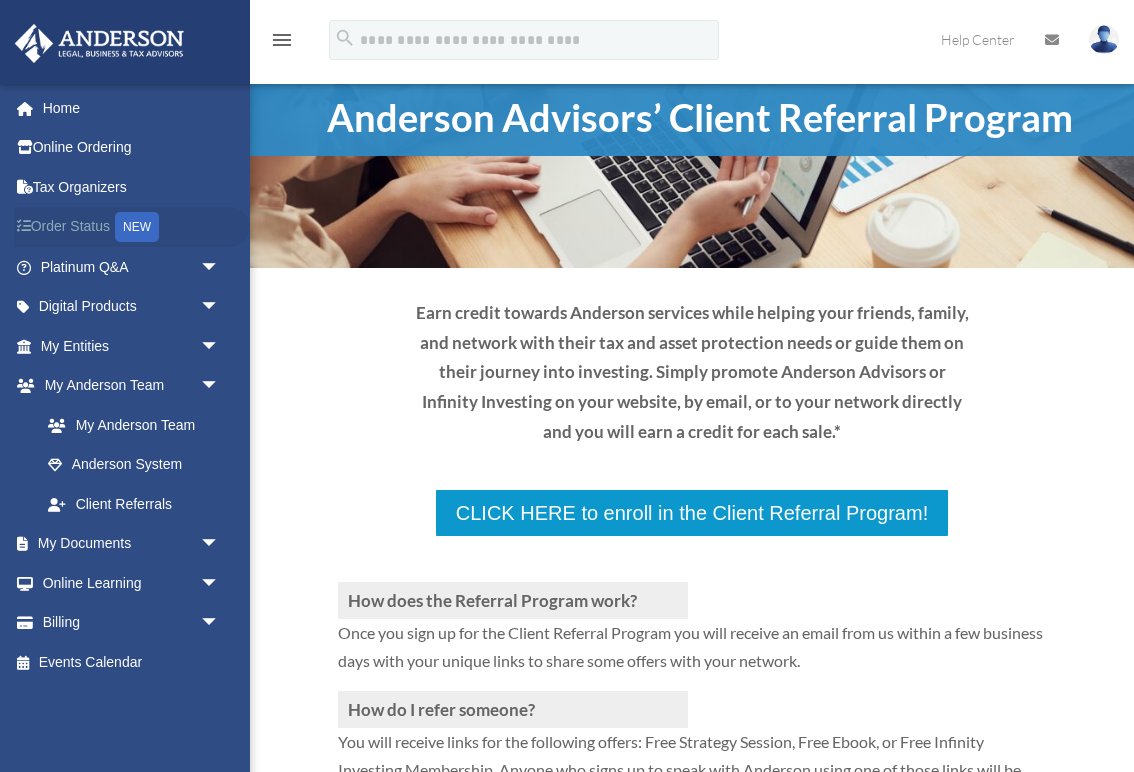 click on "Order Status  NEW" at bounding box center [132, 227] 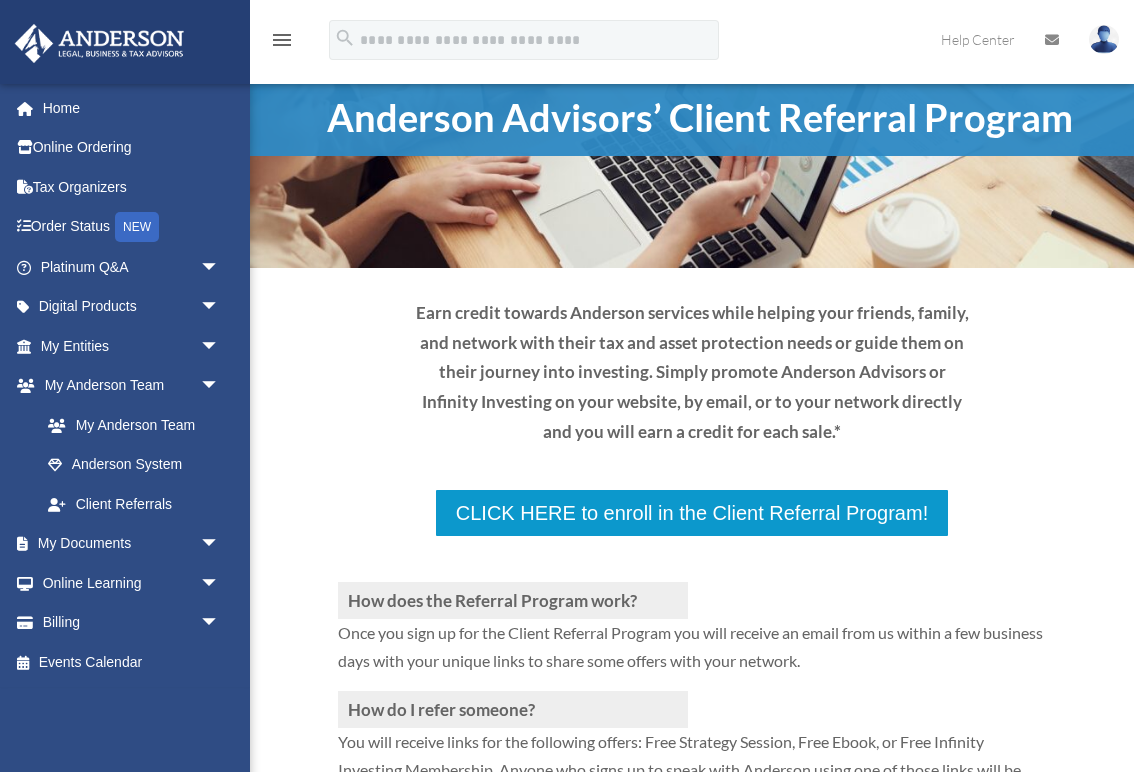 scroll, scrollTop: 38, scrollLeft: 0, axis: vertical 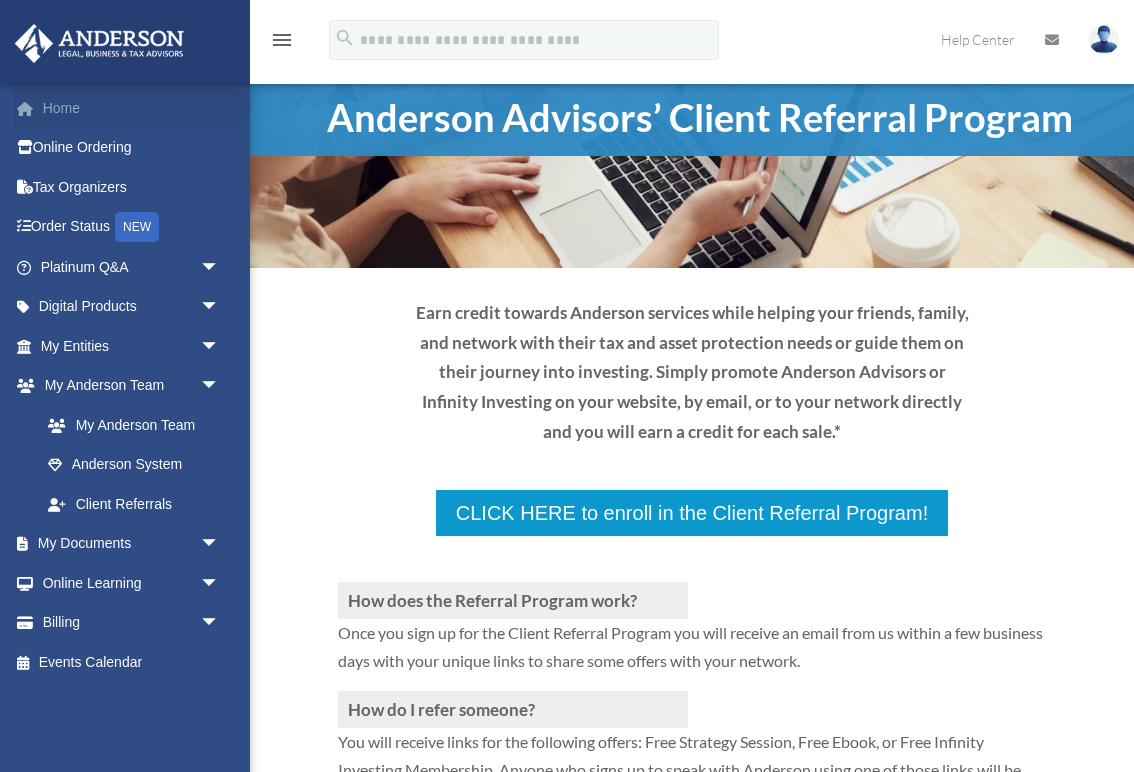 click on "Home" at bounding box center (132, 108) 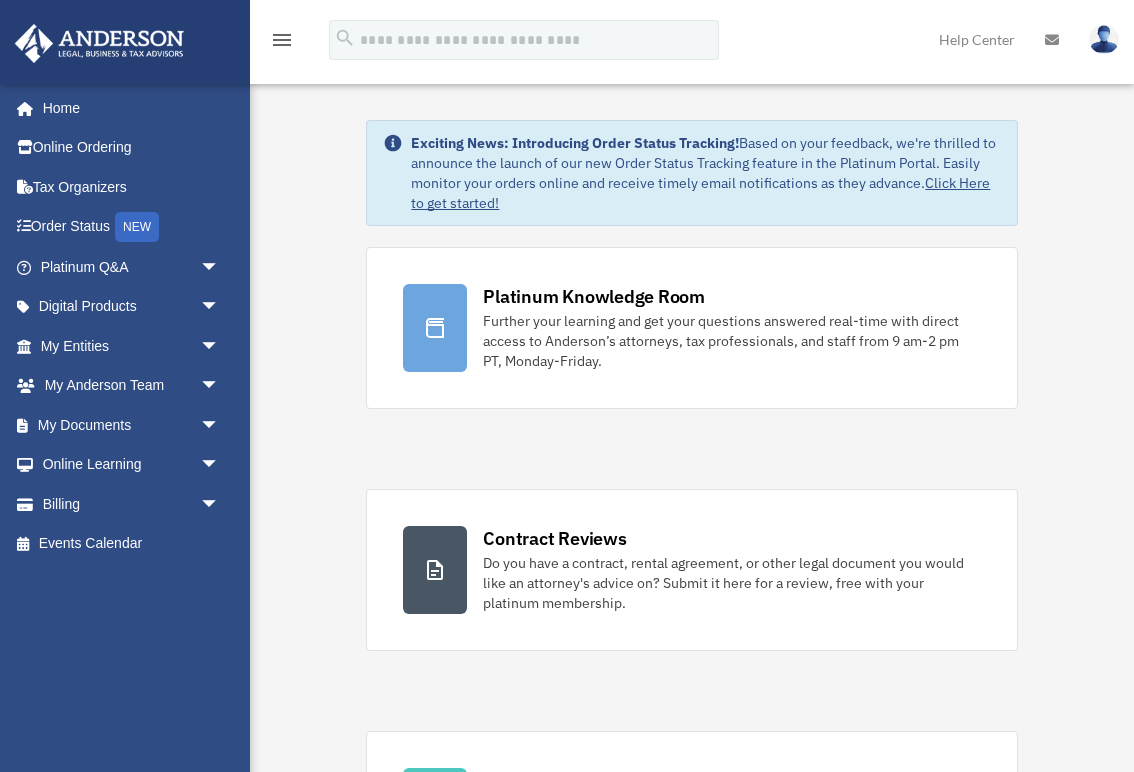 scroll, scrollTop: 0, scrollLeft: 0, axis: both 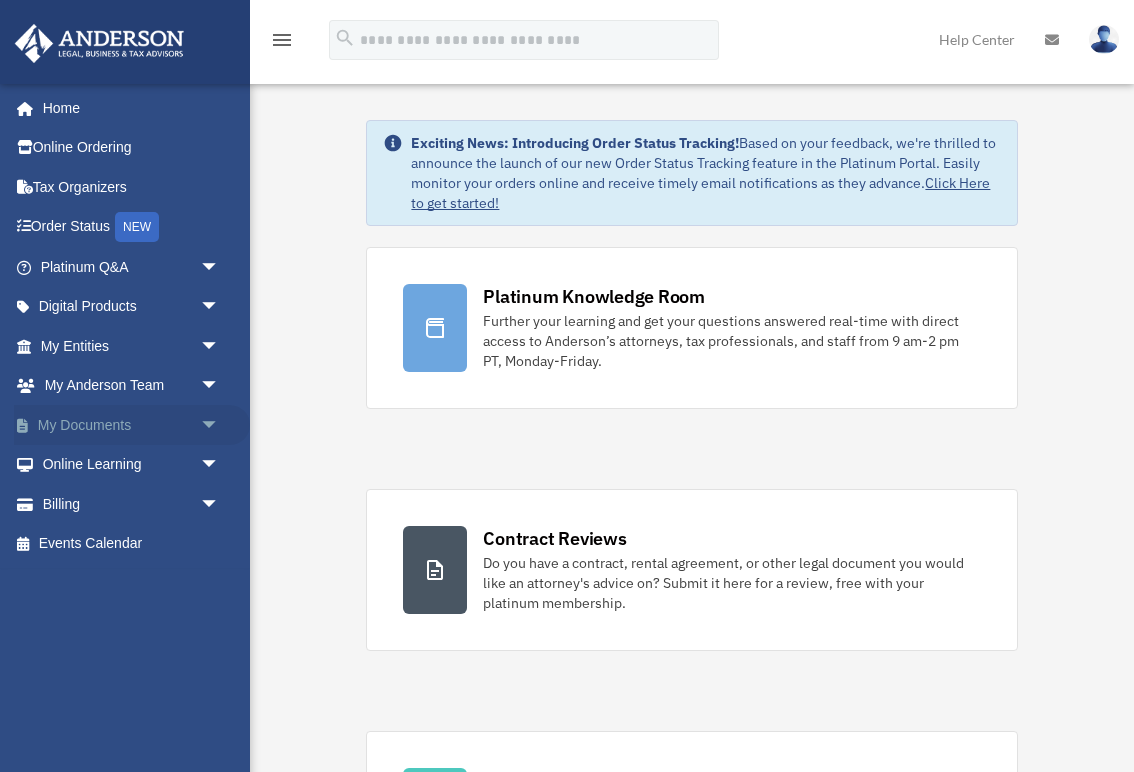 click on "My Documents arrow_drop_down" at bounding box center [132, 425] 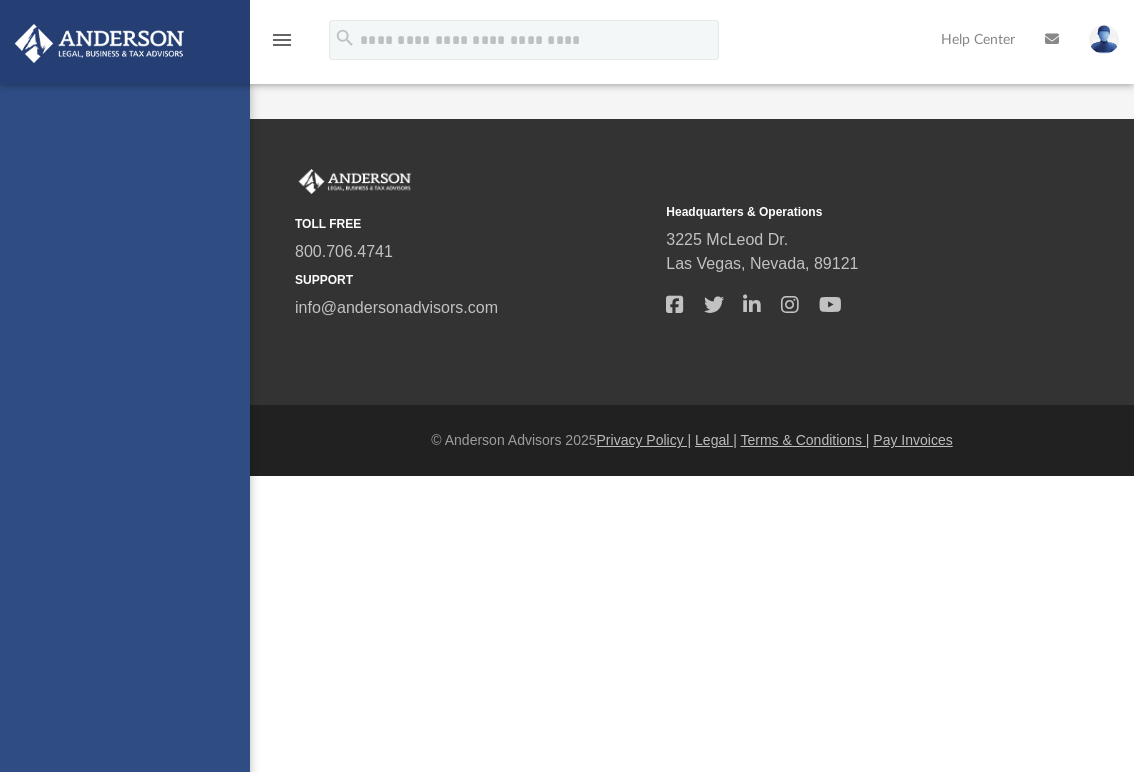 scroll, scrollTop: 0, scrollLeft: 0, axis: both 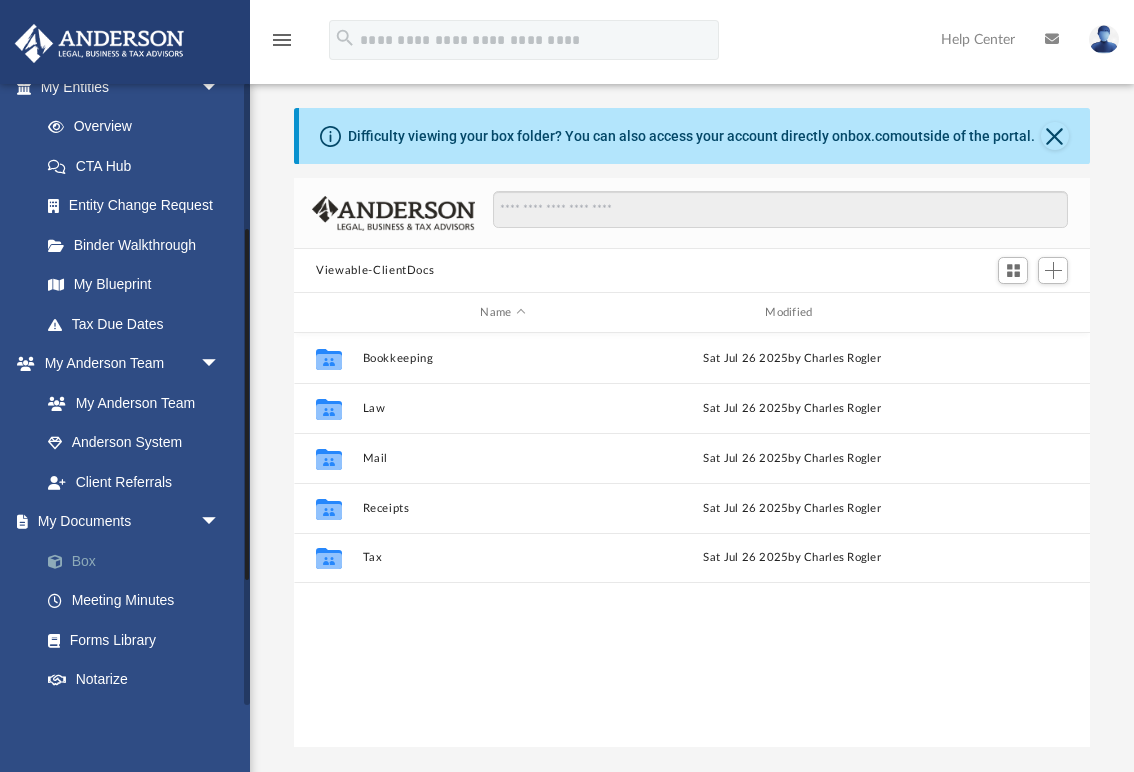 click on "Box" at bounding box center [139, 561] 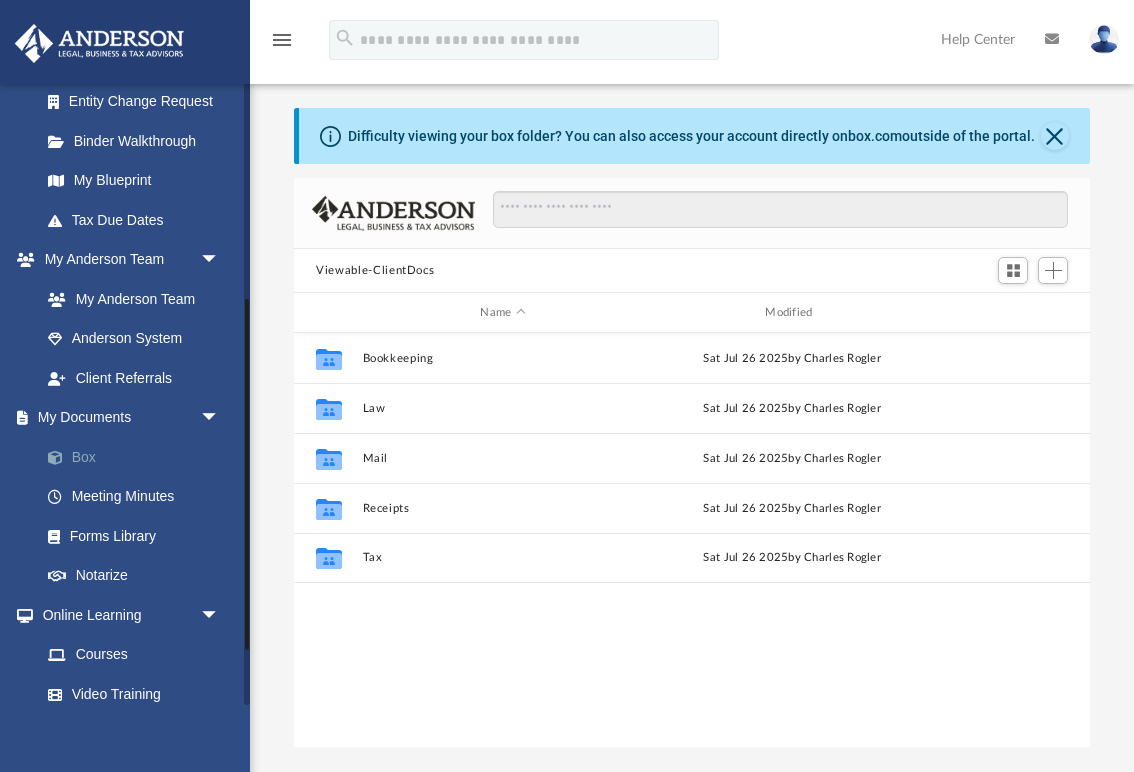 scroll, scrollTop: 393, scrollLeft: 0, axis: vertical 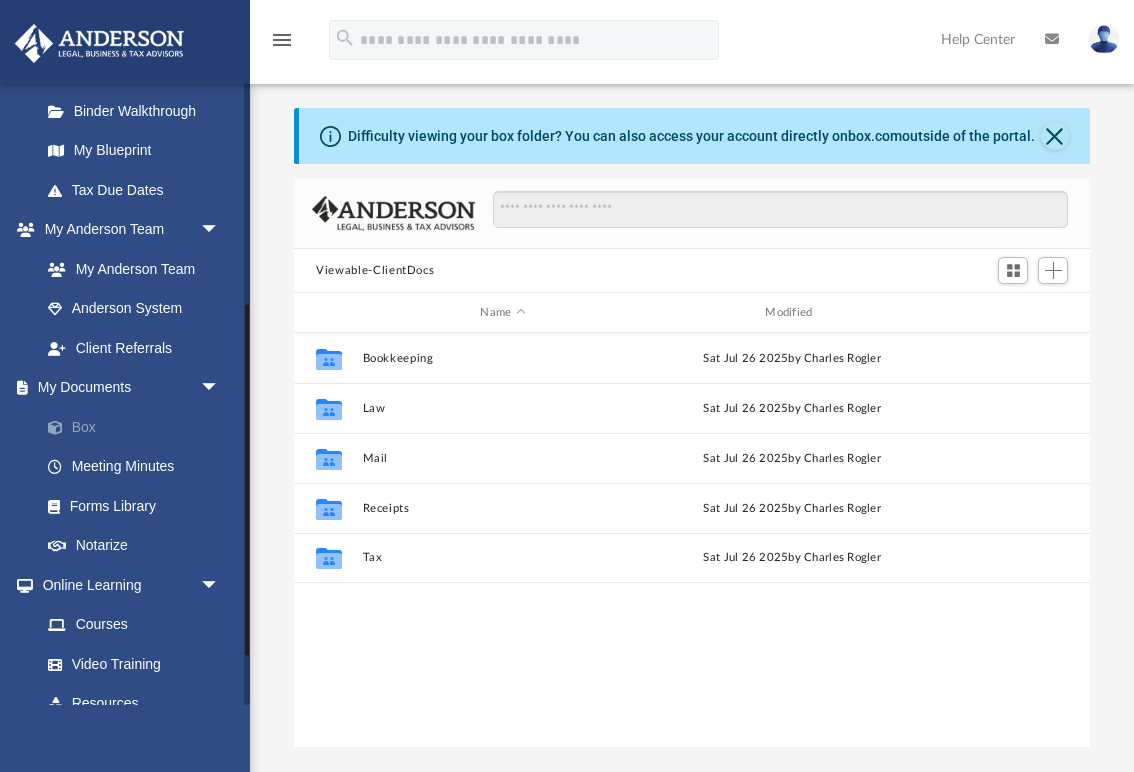 click on "Box" at bounding box center (139, 427) 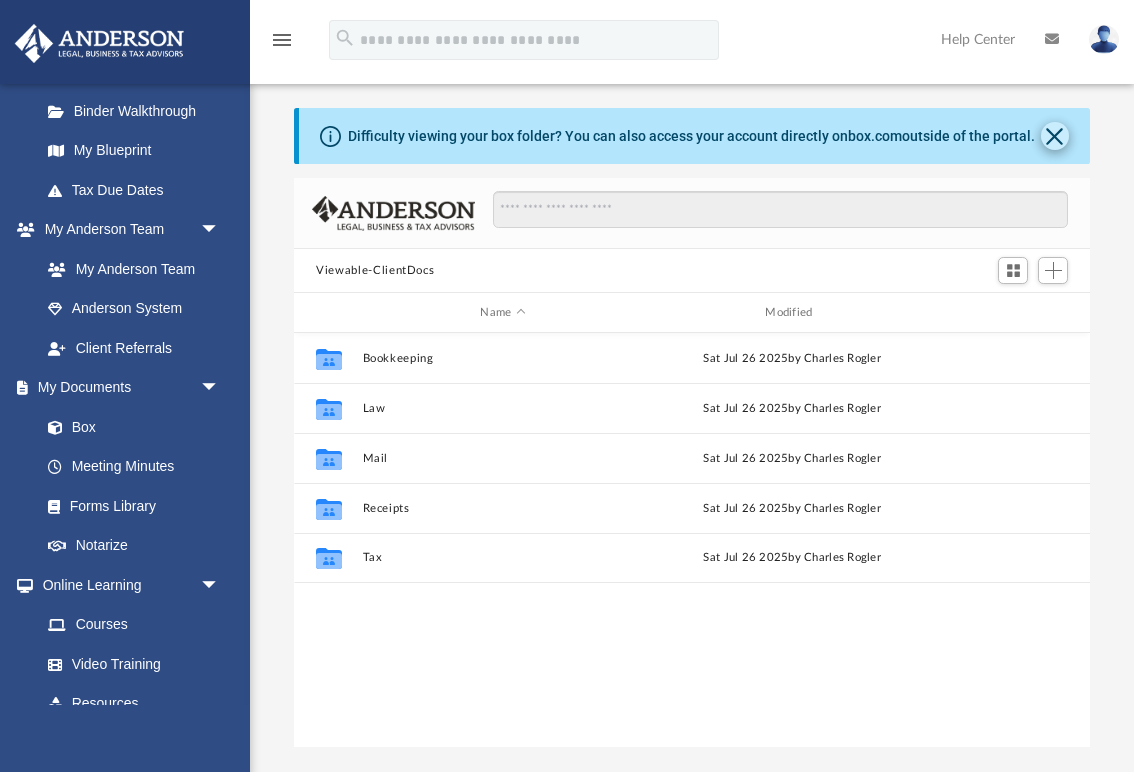 click 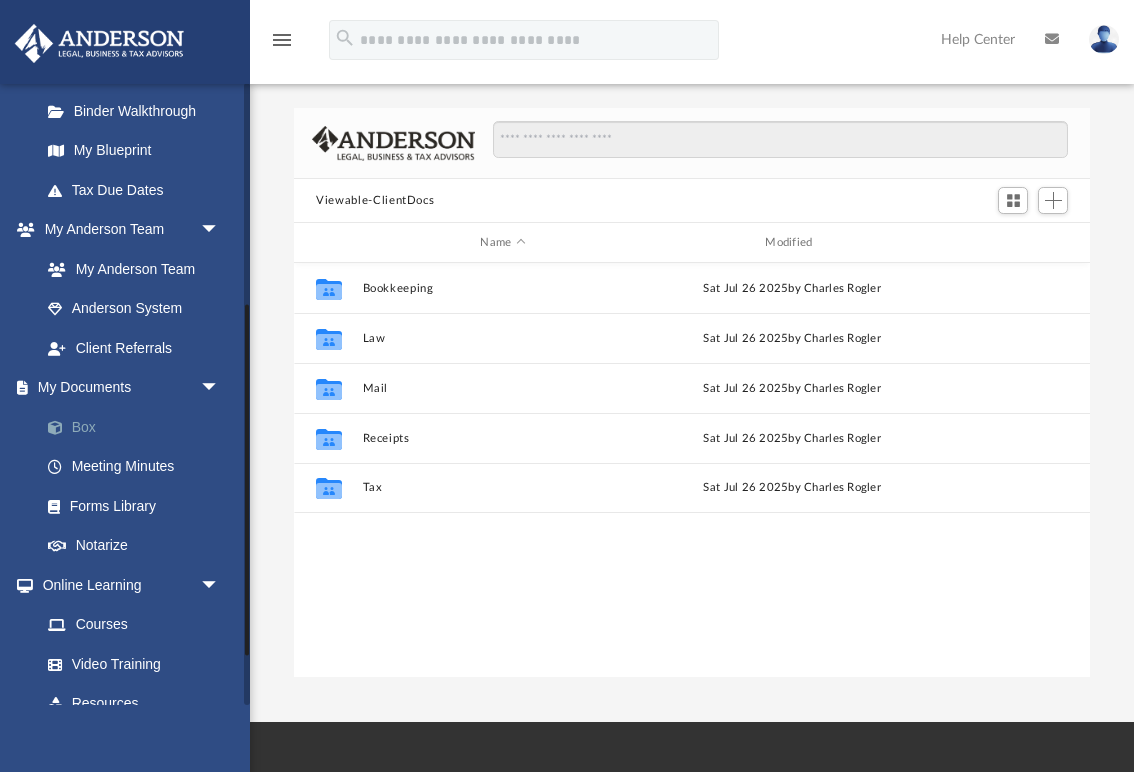 click on "Box" at bounding box center [139, 427] 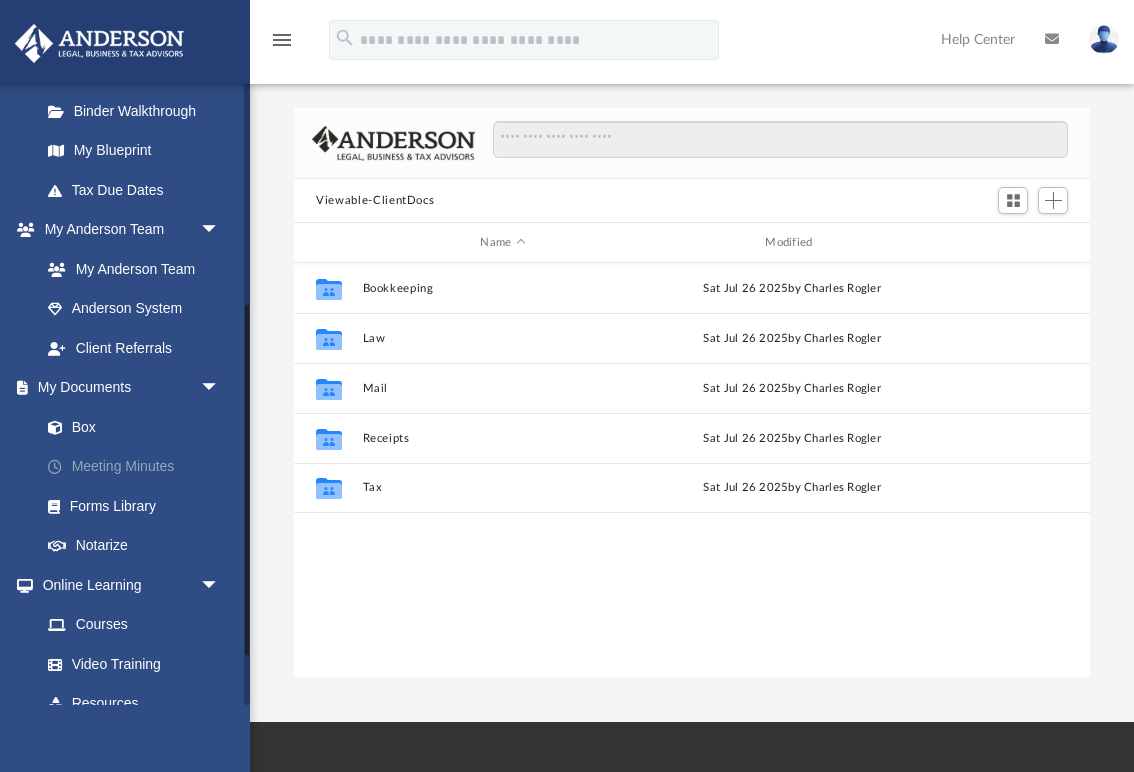 click on "Meeting Minutes" at bounding box center [139, 467] 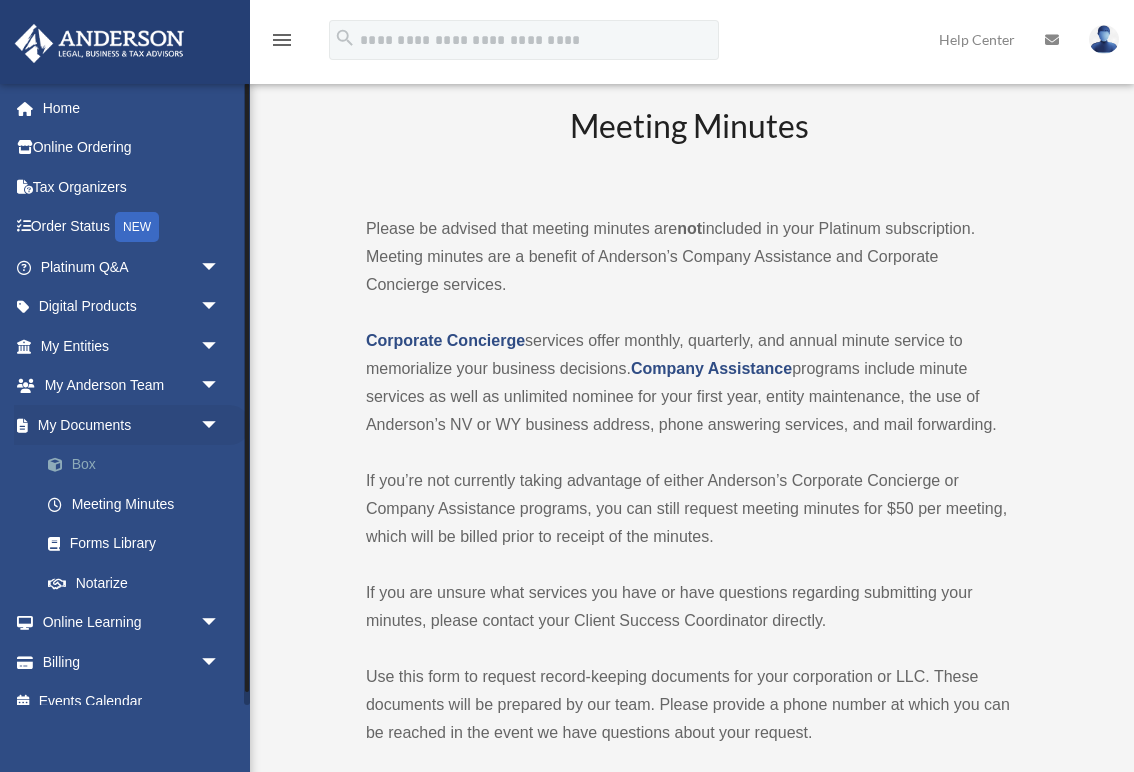 scroll, scrollTop: 0, scrollLeft: 0, axis: both 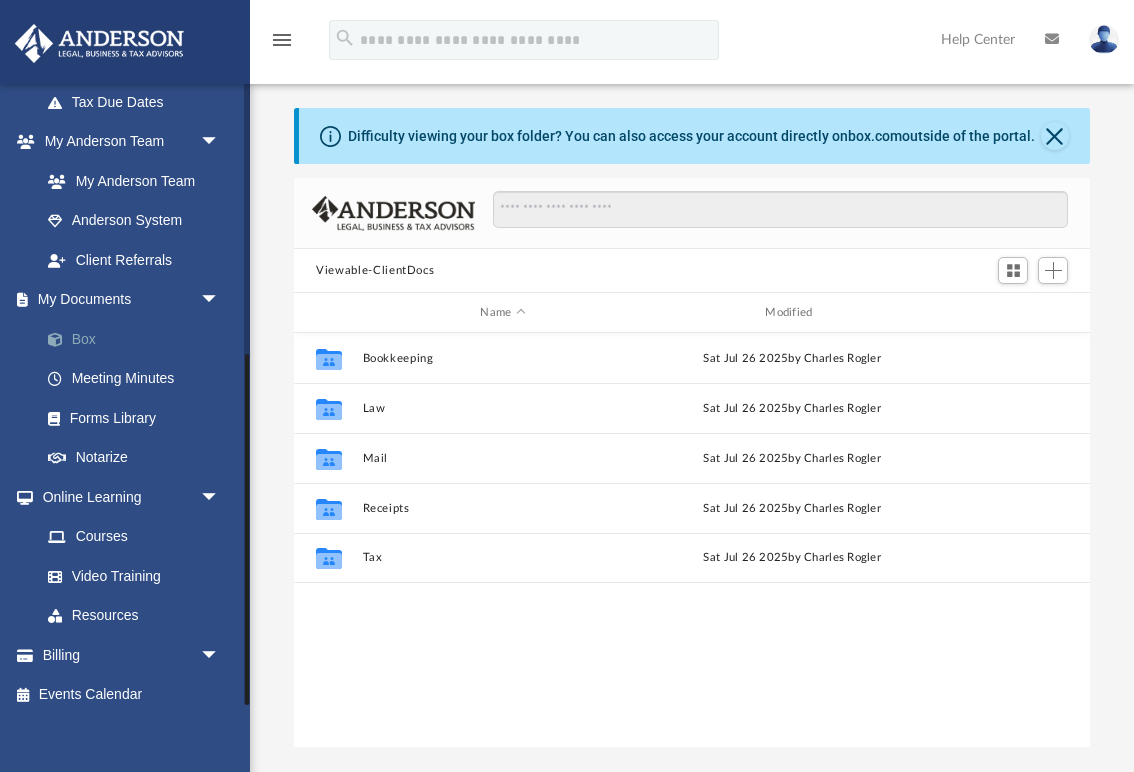 click on "Box" at bounding box center (139, 339) 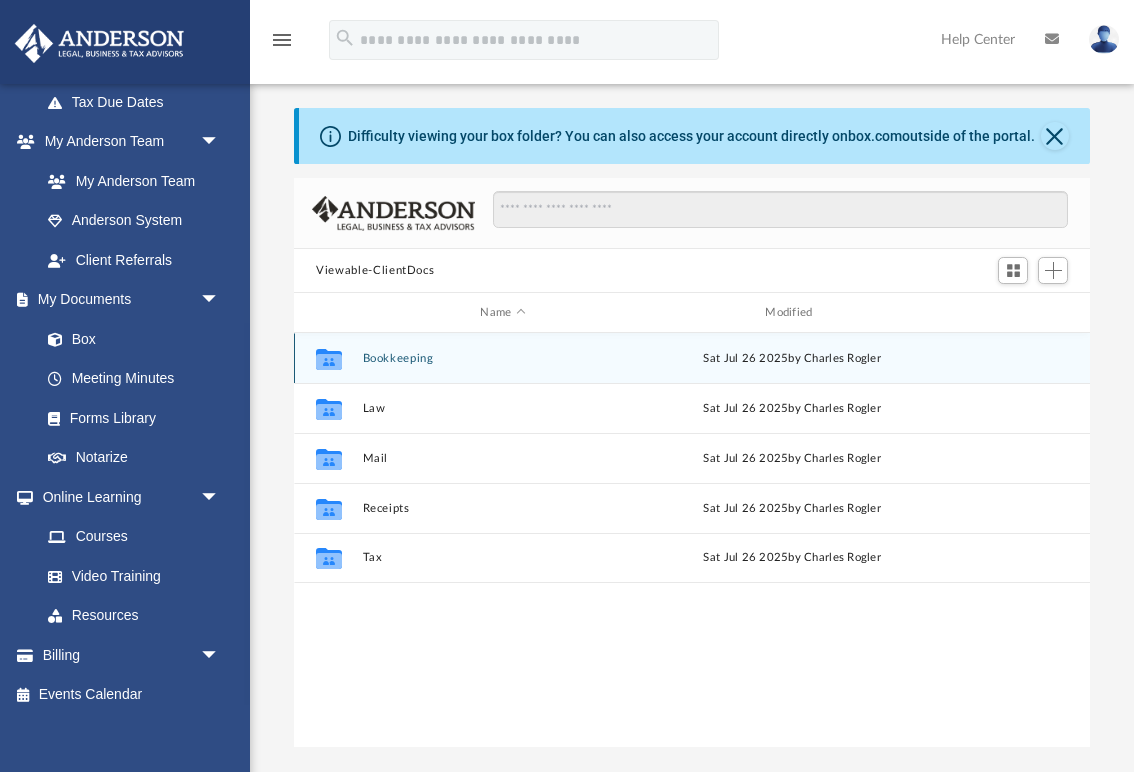 click on "Bookkeeping" at bounding box center [503, 358] 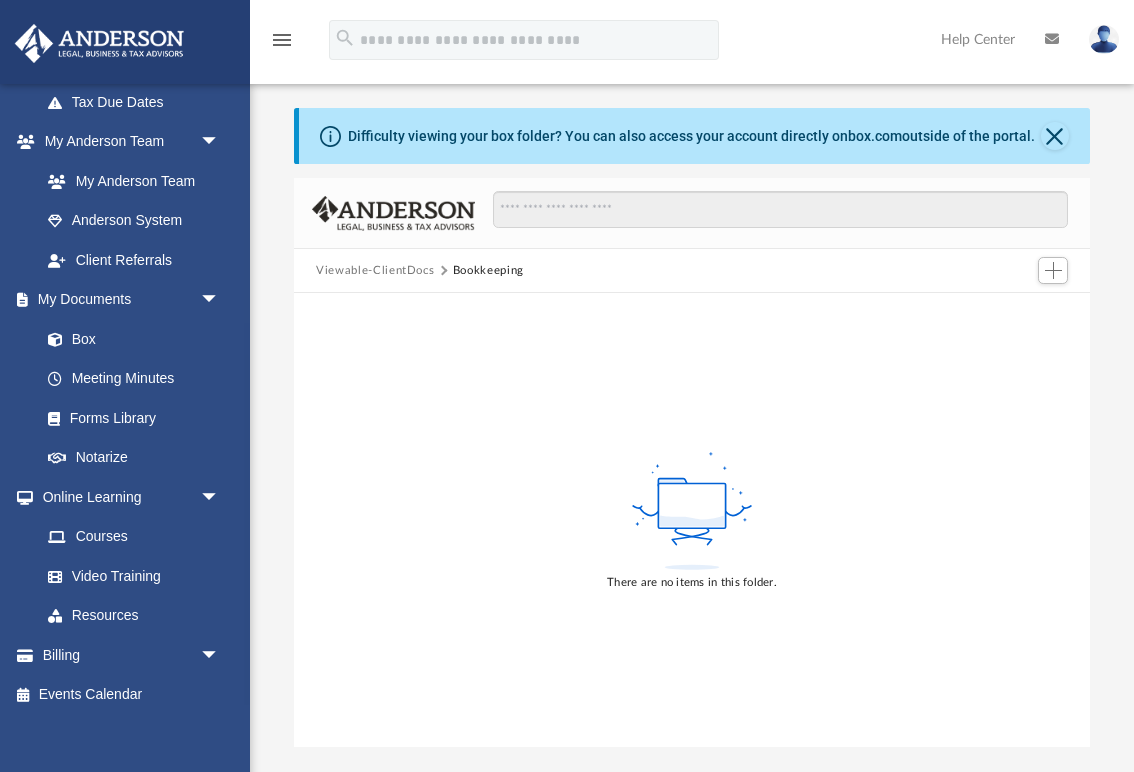 click on "Viewable-ClientDocs" at bounding box center (375, 271) 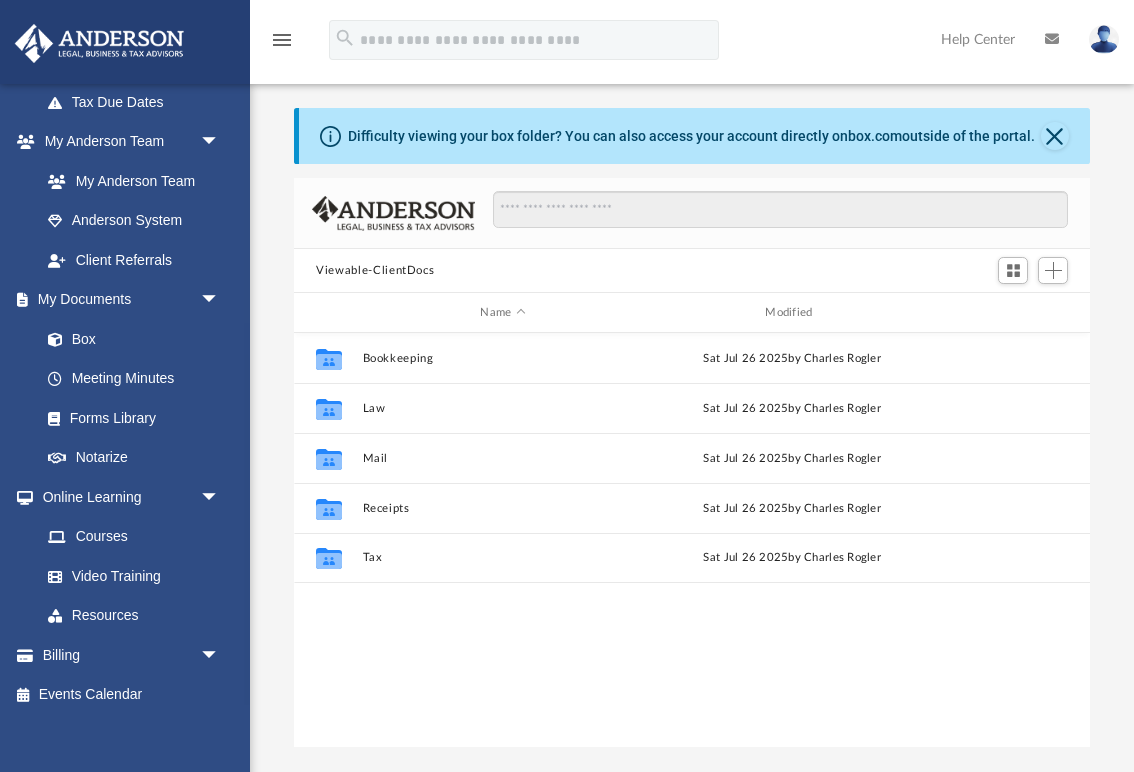 scroll, scrollTop: 1, scrollLeft: 1, axis: both 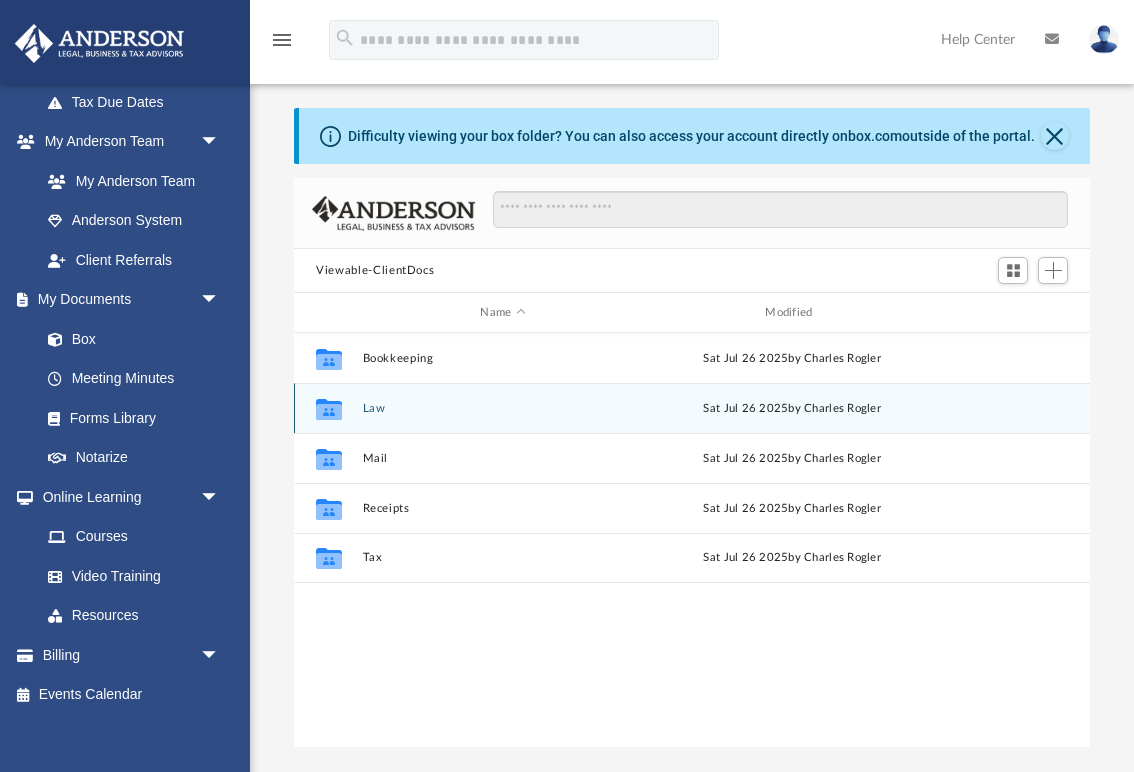 click on "Law" at bounding box center [503, 408] 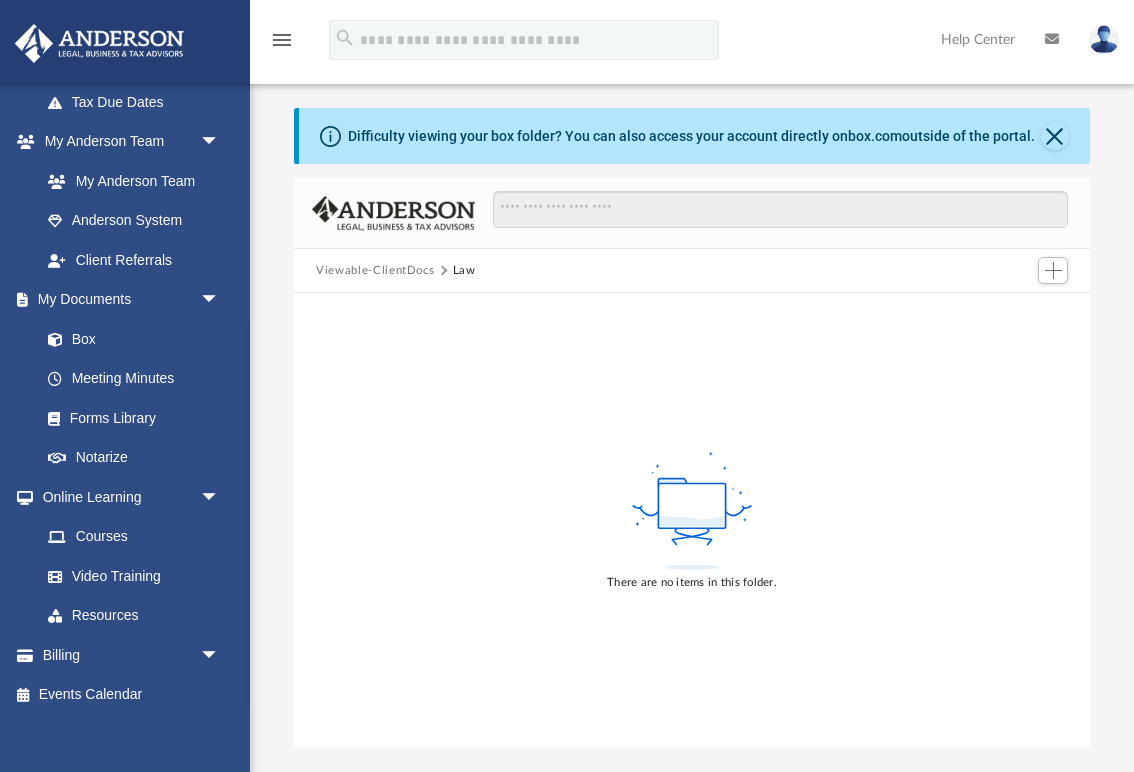 click on "Viewable-ClientDocs" at bounding box center (375, 271) 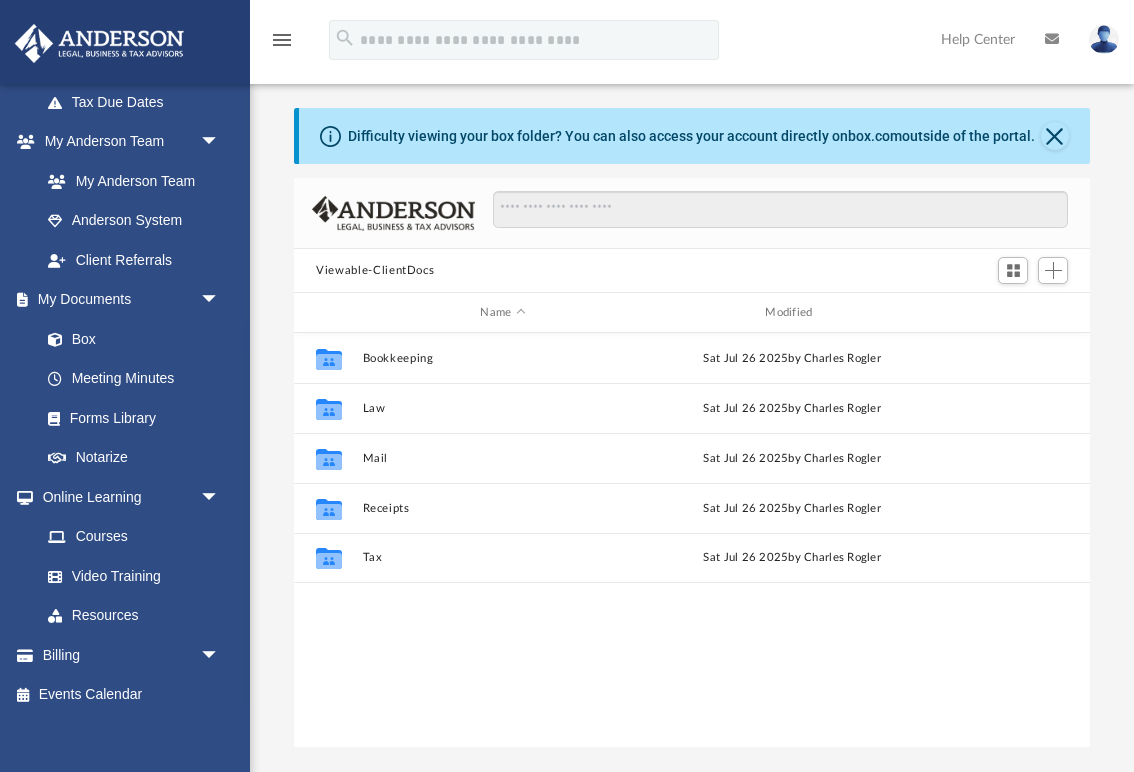 scroll, scrollTop: 455, scrollLeft: 795, axis: both 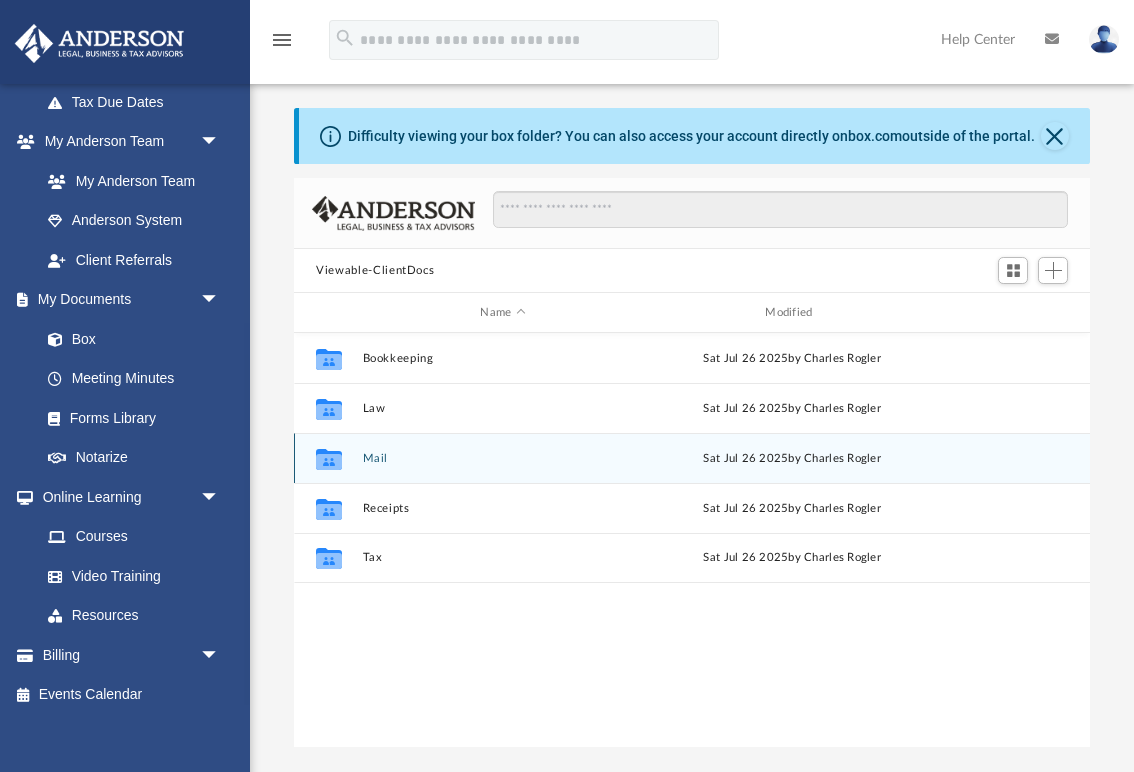 click on "Collaborated Folder Mail Sat Jul 26 2025  by [NAME] [LAST]" at bounding box center (692, 458) 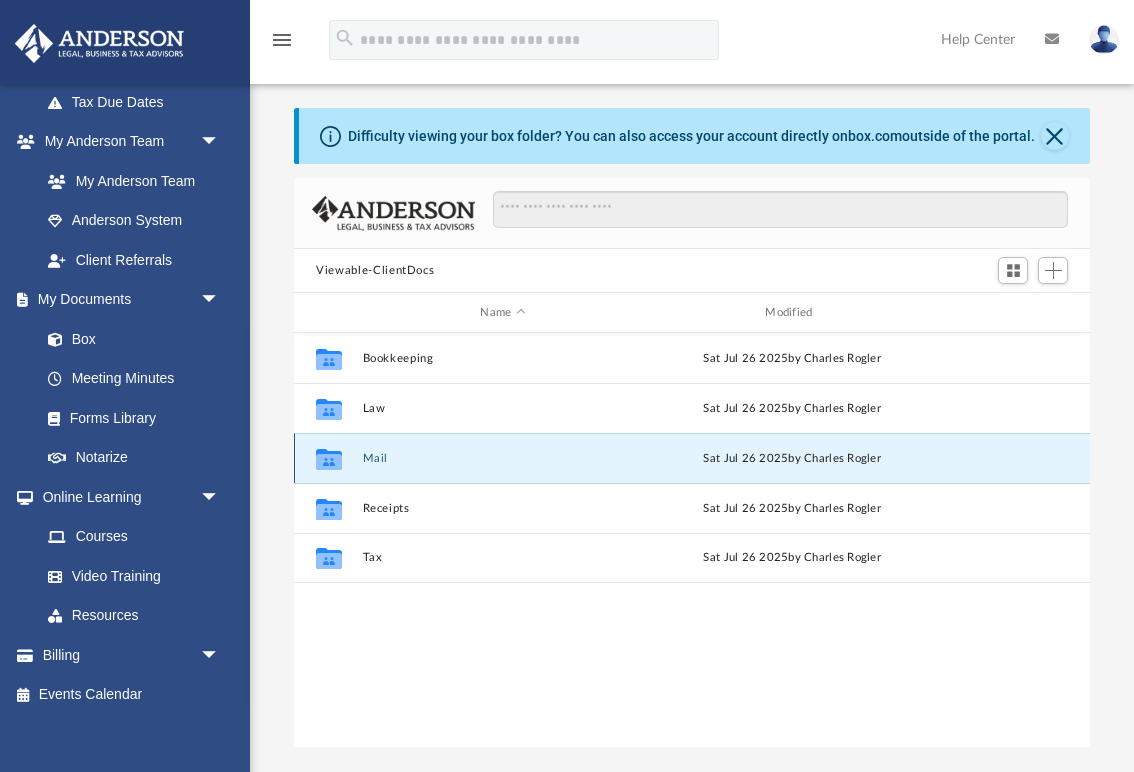 click 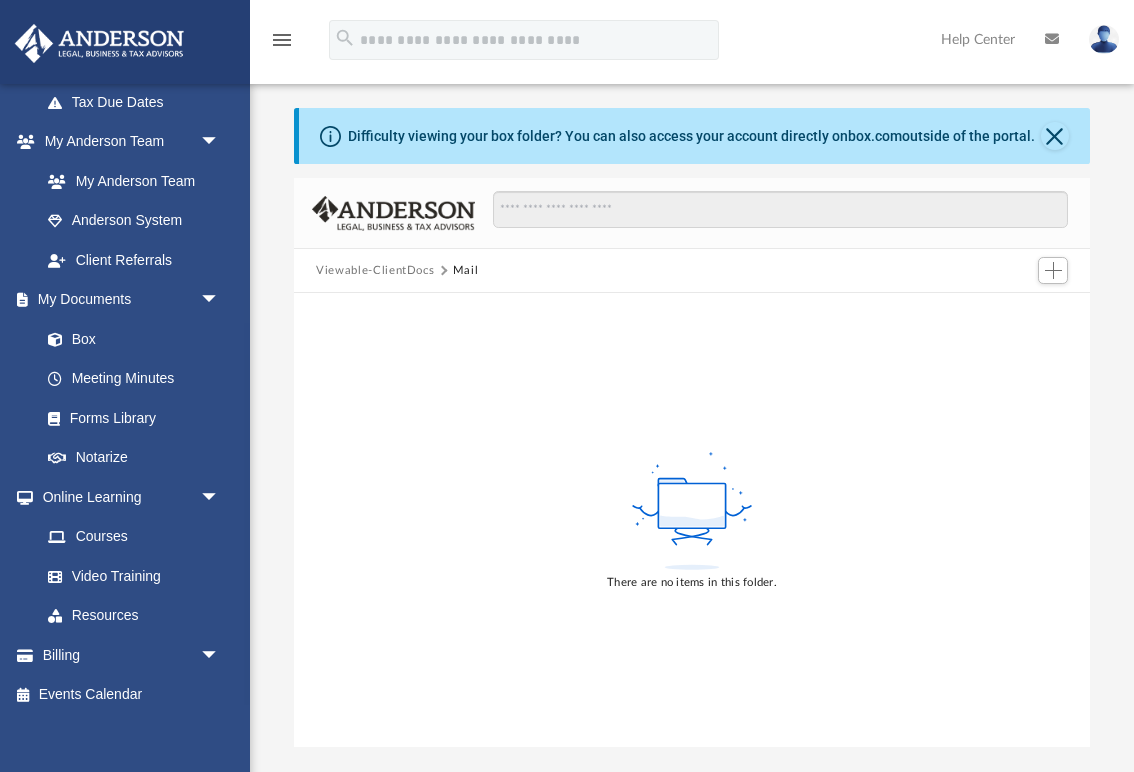 click on "Viewable-ClientDocs" at bounding box center [375, 271] 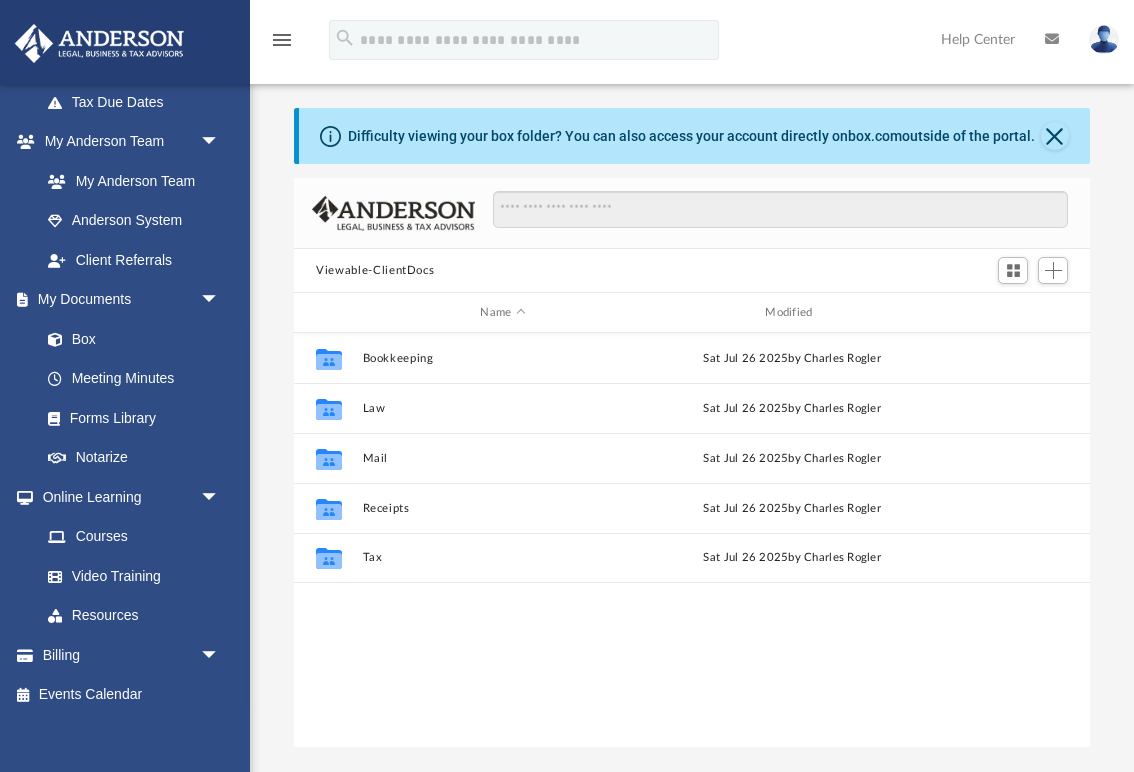 scroll, scrollTop: 455, scrollLeft: 795, axis: both 